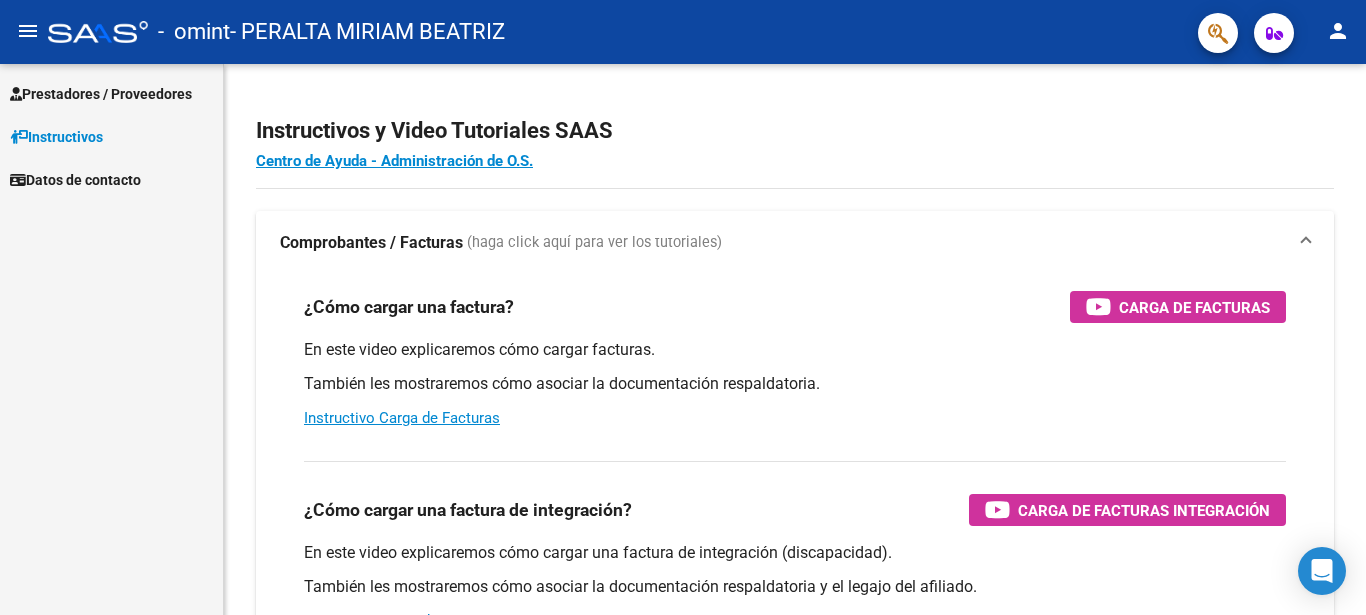 scroll, scrollTop: 0, scrollLeft: 0, axis: both 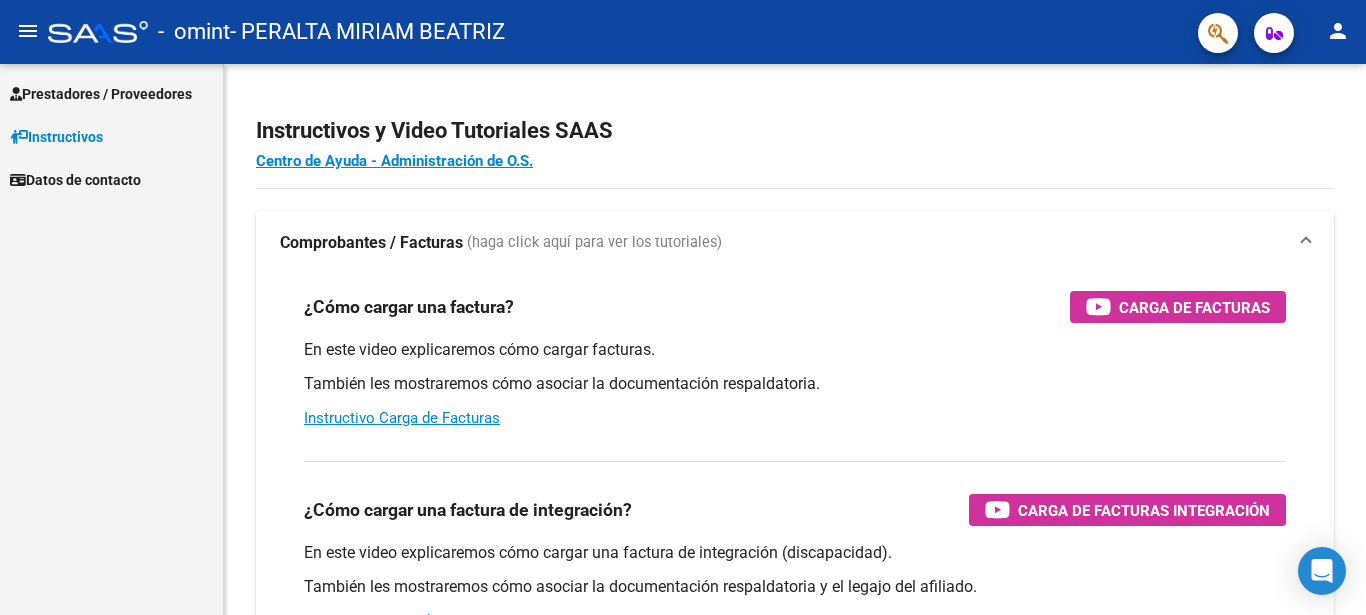 click on "menu" 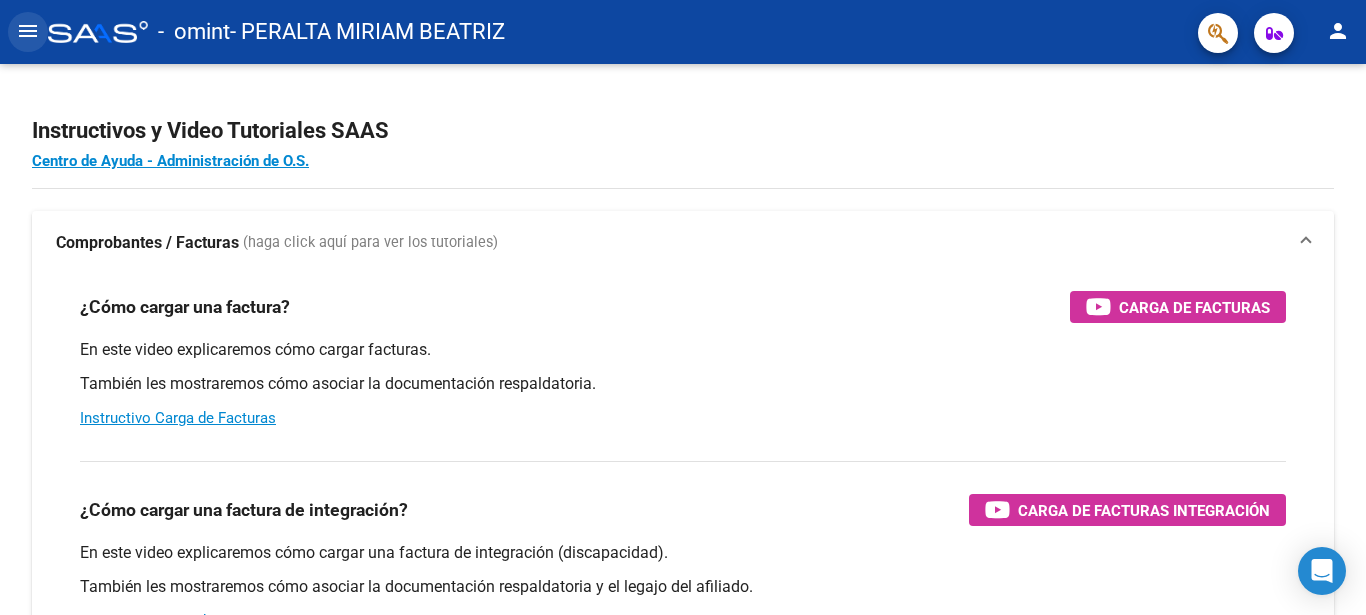 click on "menu" 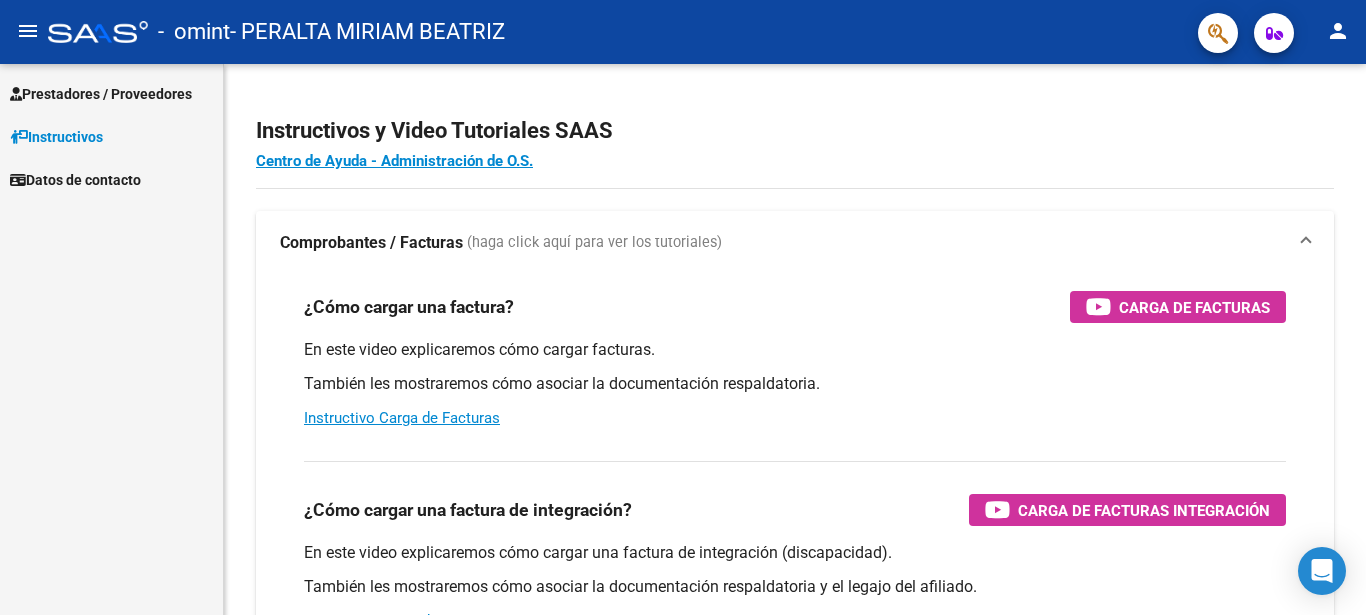 click on "Prestadores / Proveedores" at bounding box center (111, 93) 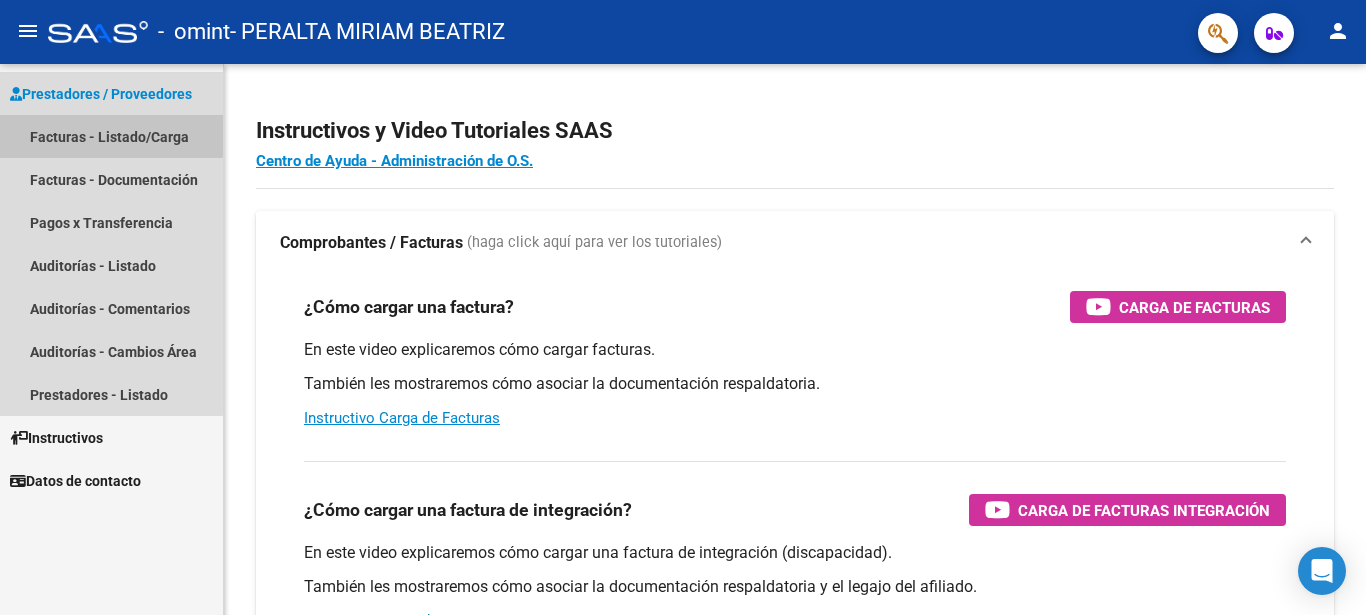 click on "Facturas - Listado/Carga" at bounding box center (111, 136) 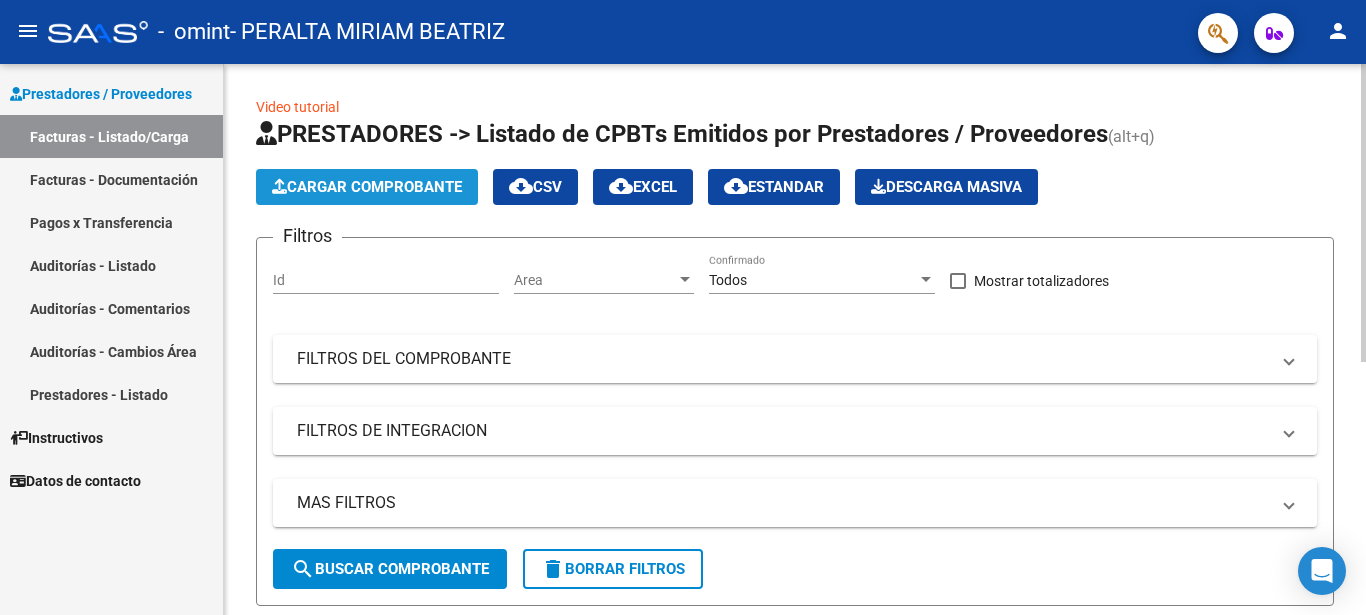 click on "Cargar Comprobante" 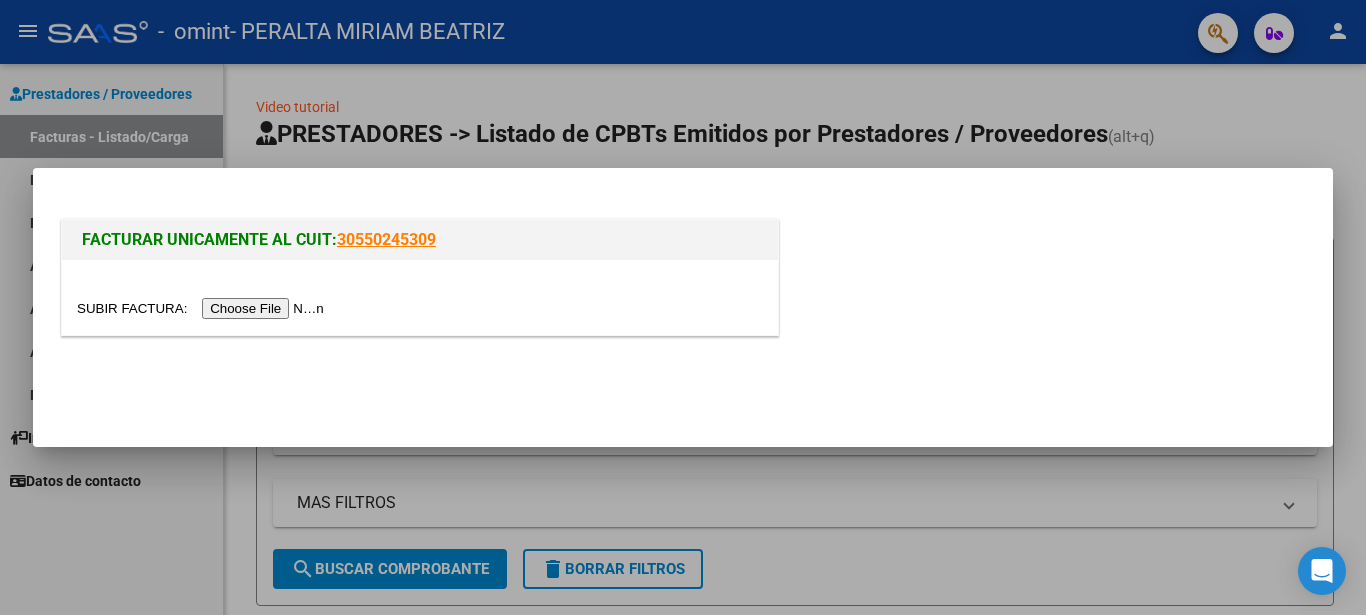 click at bounding box center (203, 308) 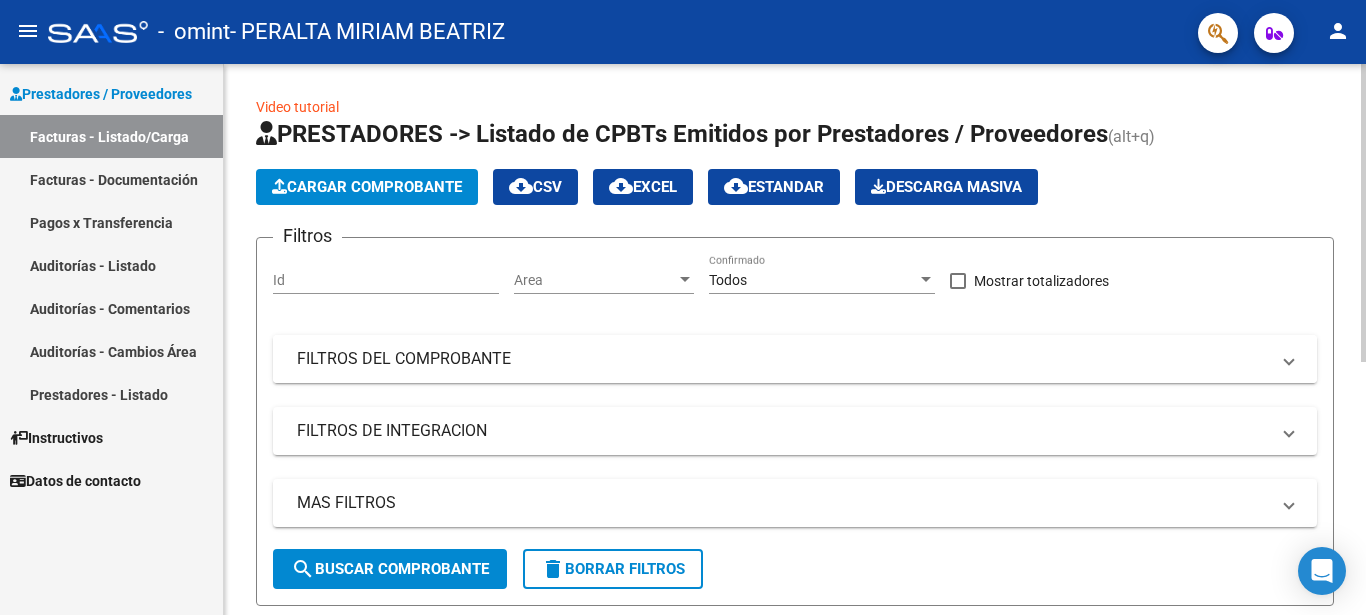 click on "FILTROS DEL COMPROBANTE" at bounding box center (783, 359) 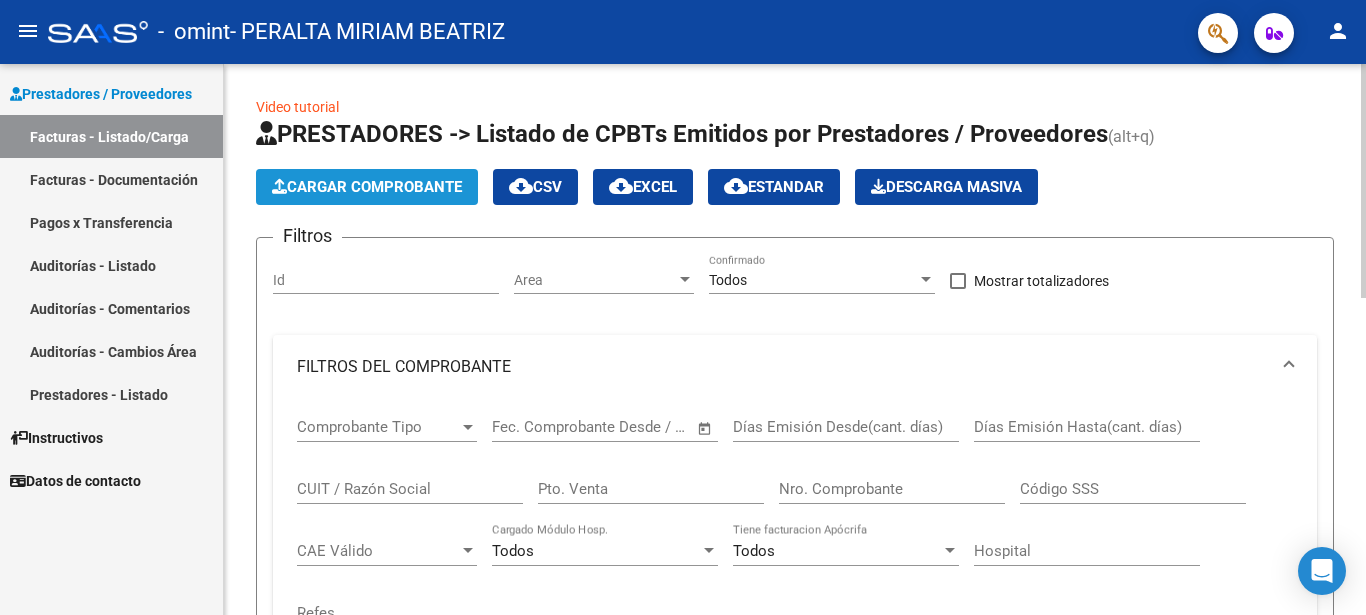 click on "Cargar Comprobante" 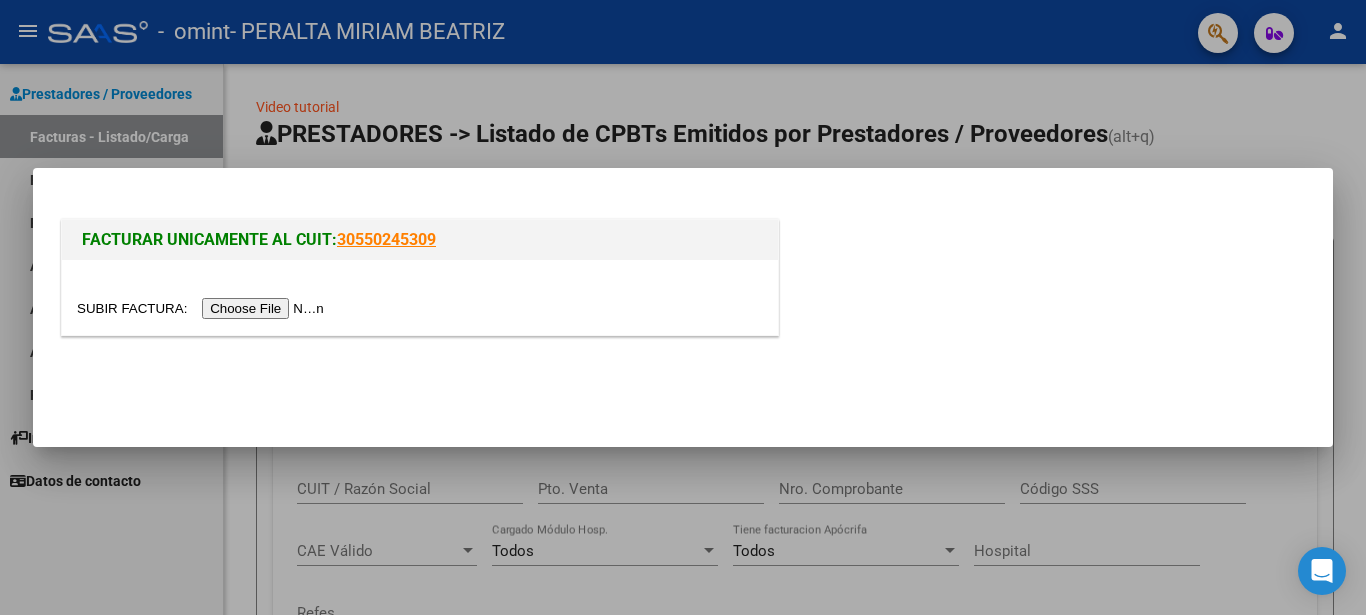 click at bounding box center [203, 308] 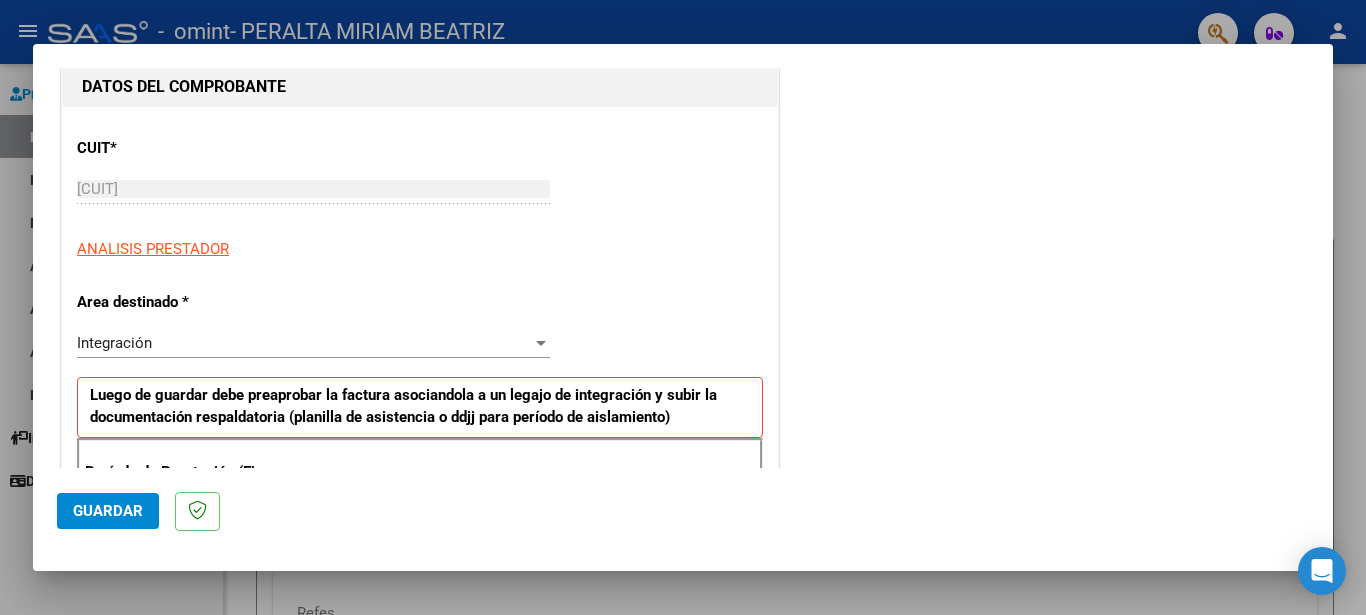 scroll, scrollTop: 216, scrollLeft: 0, axis: vertical 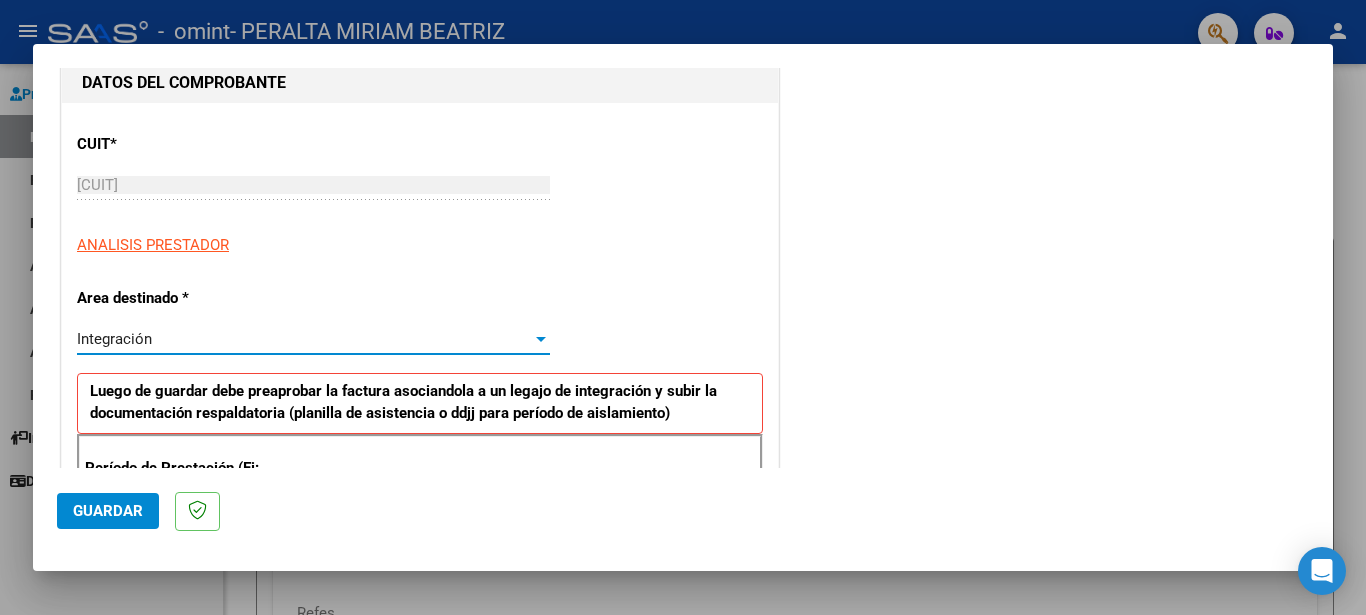 click at bounding box center [541, 339] 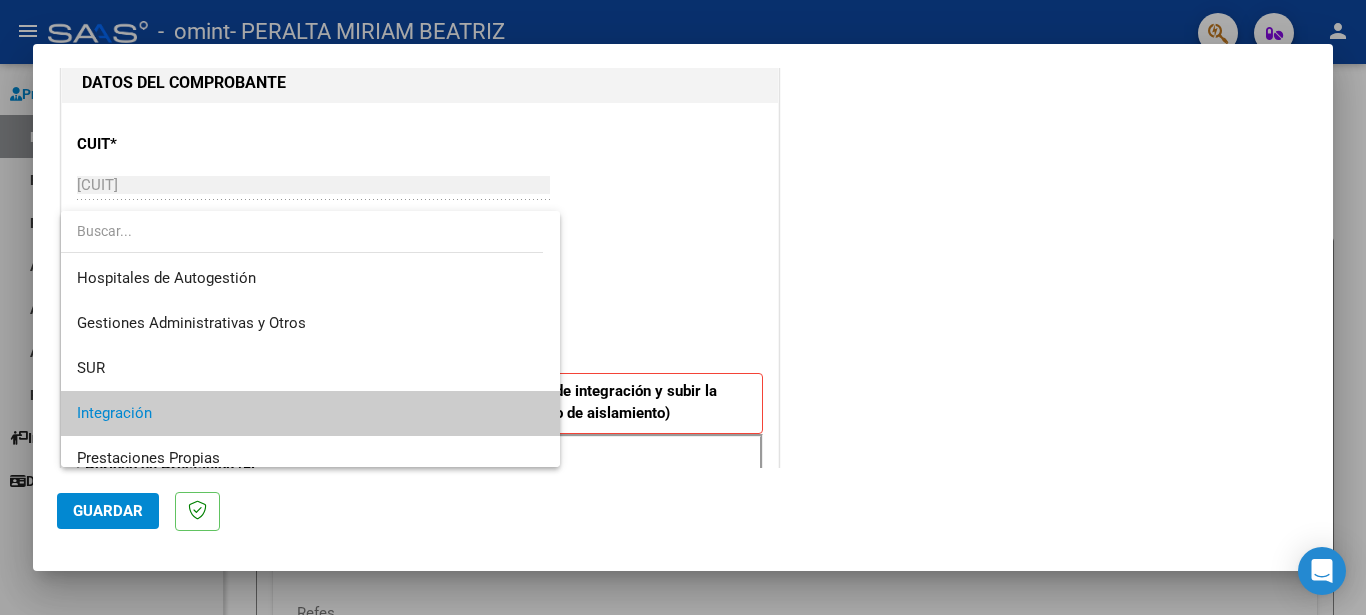 scroll, scrollTop: 74, scrollLeft: 0, axis: vertical 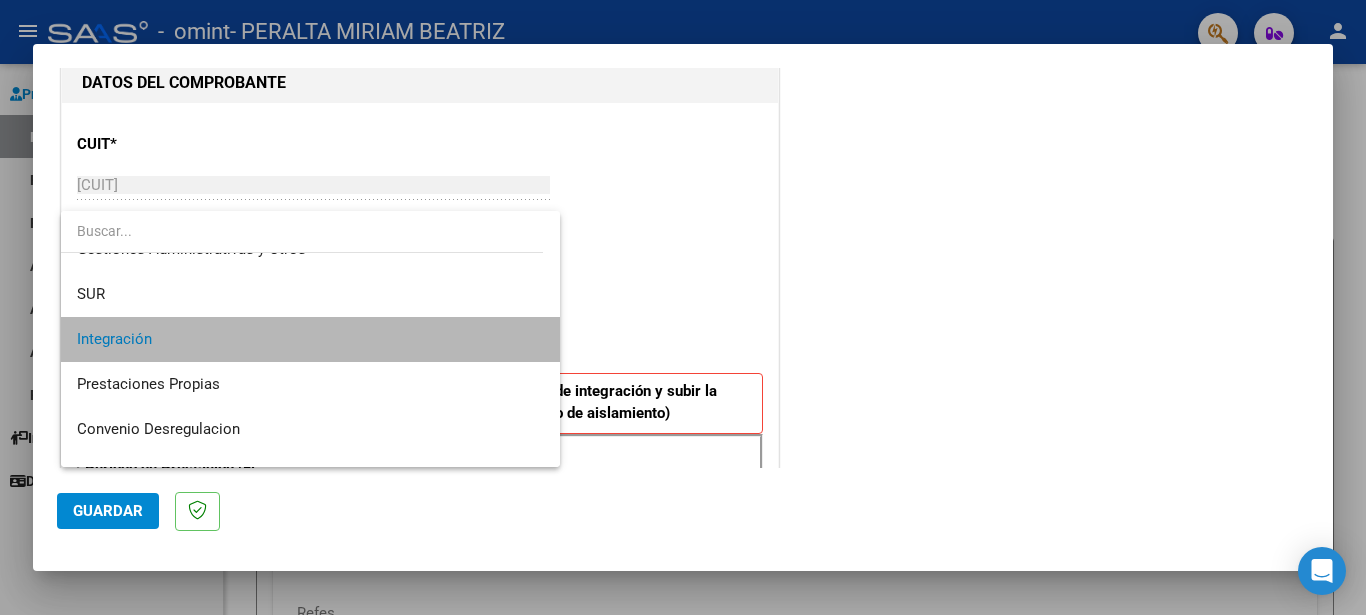 click on "Integración" at bounding box center [310, 339] 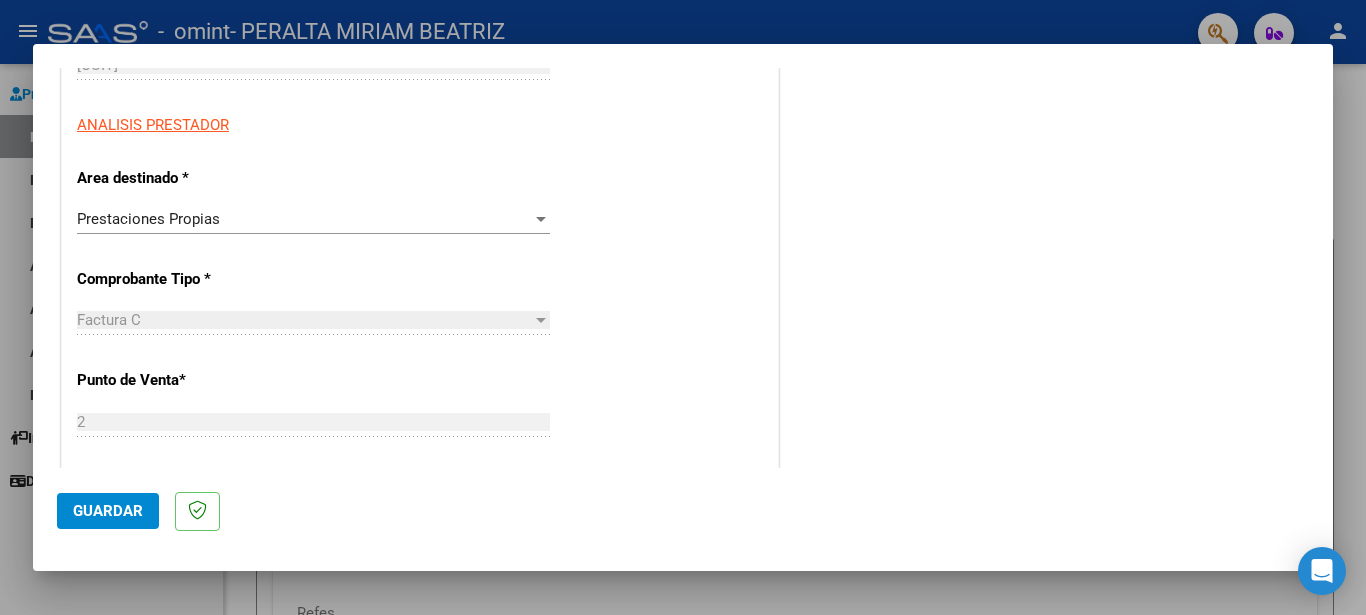 scroll, scrollTop: 340, scrollLeft: 0, axis: vertical 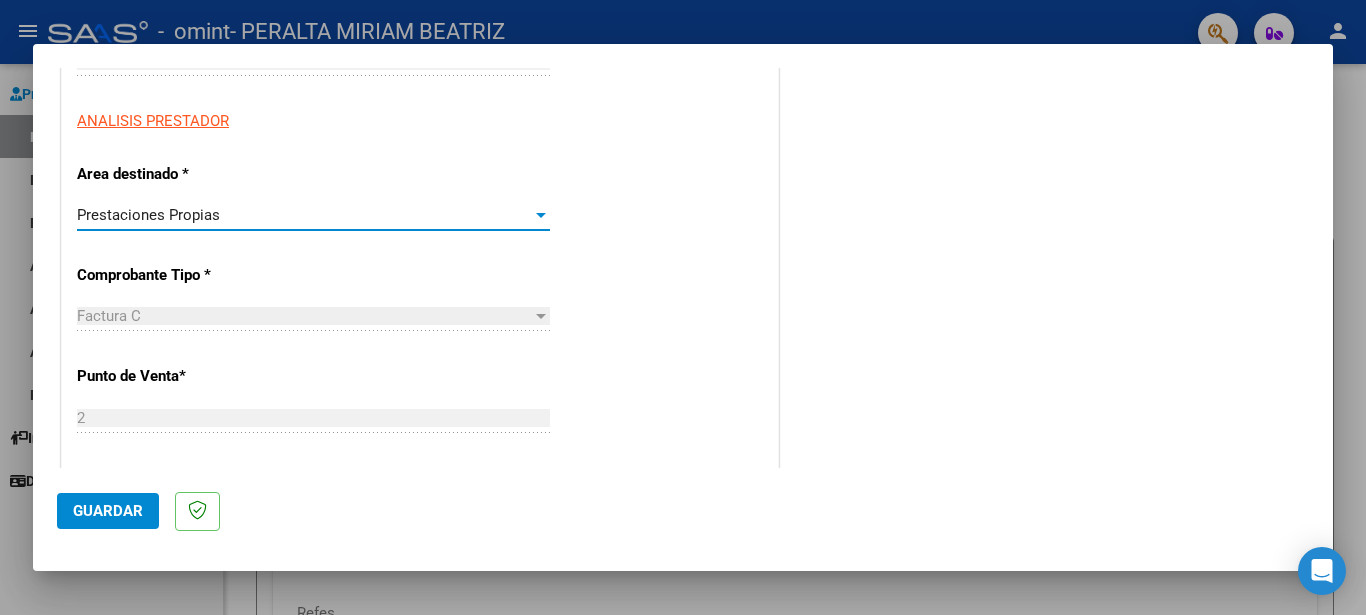 click at bounding box center [541, 215] 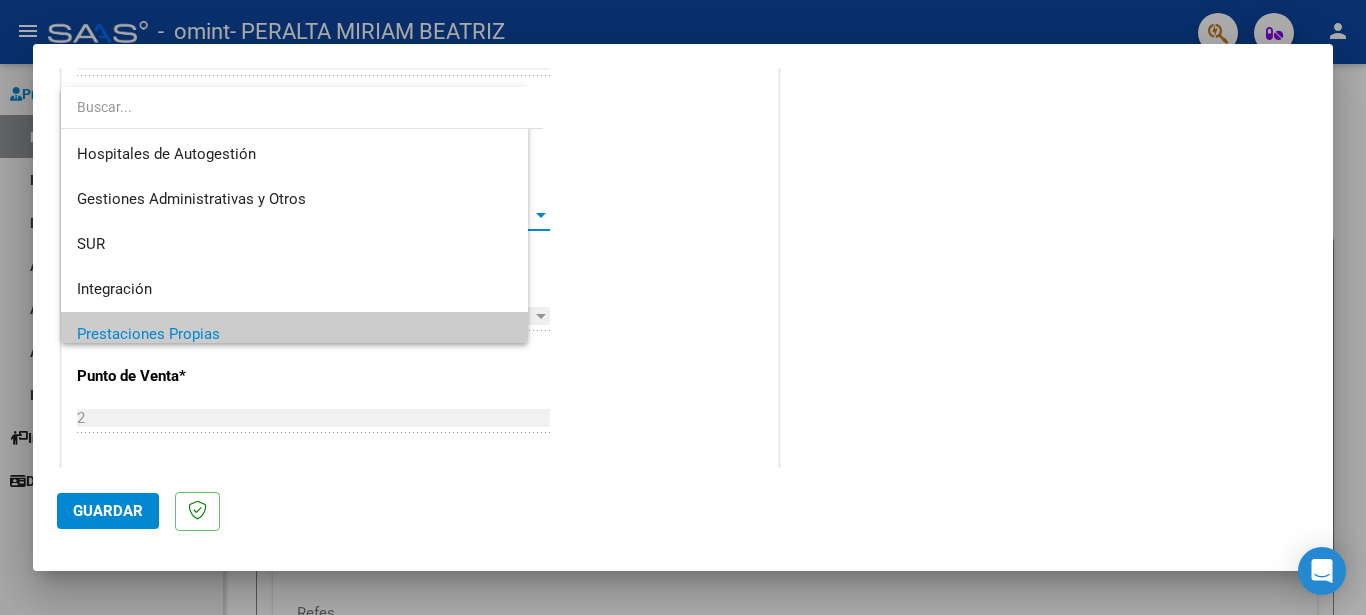 scroll, scrollTop: 119, scrollLeft: 0, axis: vertical 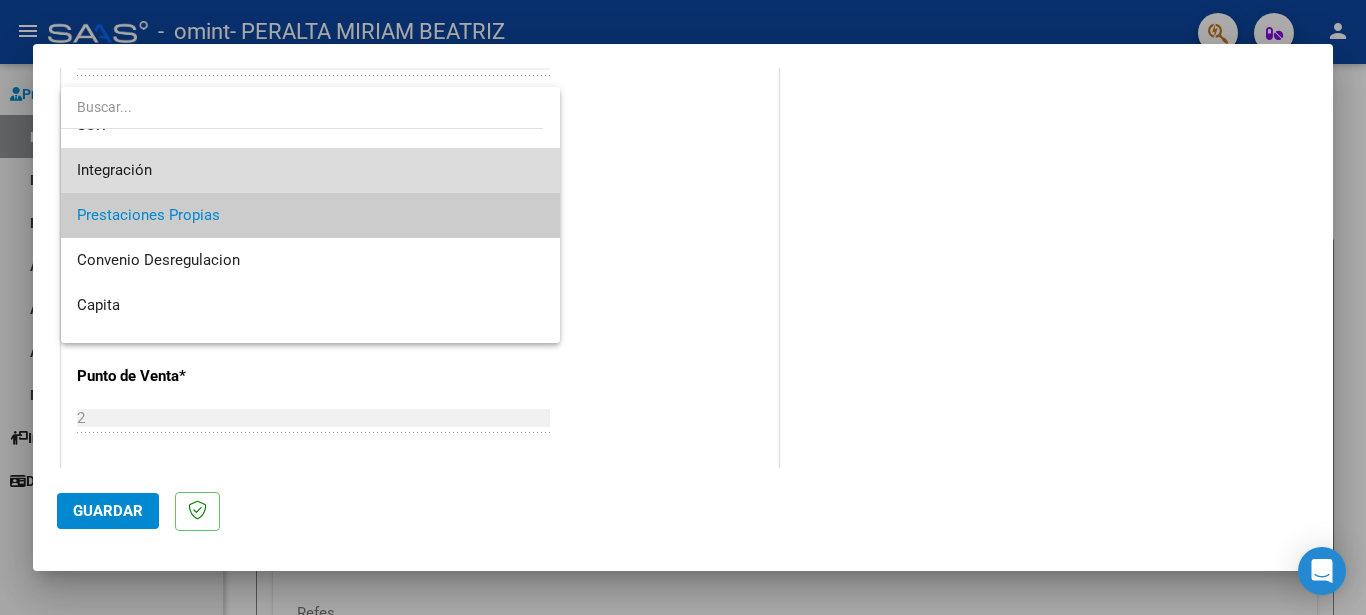 click on "Integración" at bounding box center (310, 170) 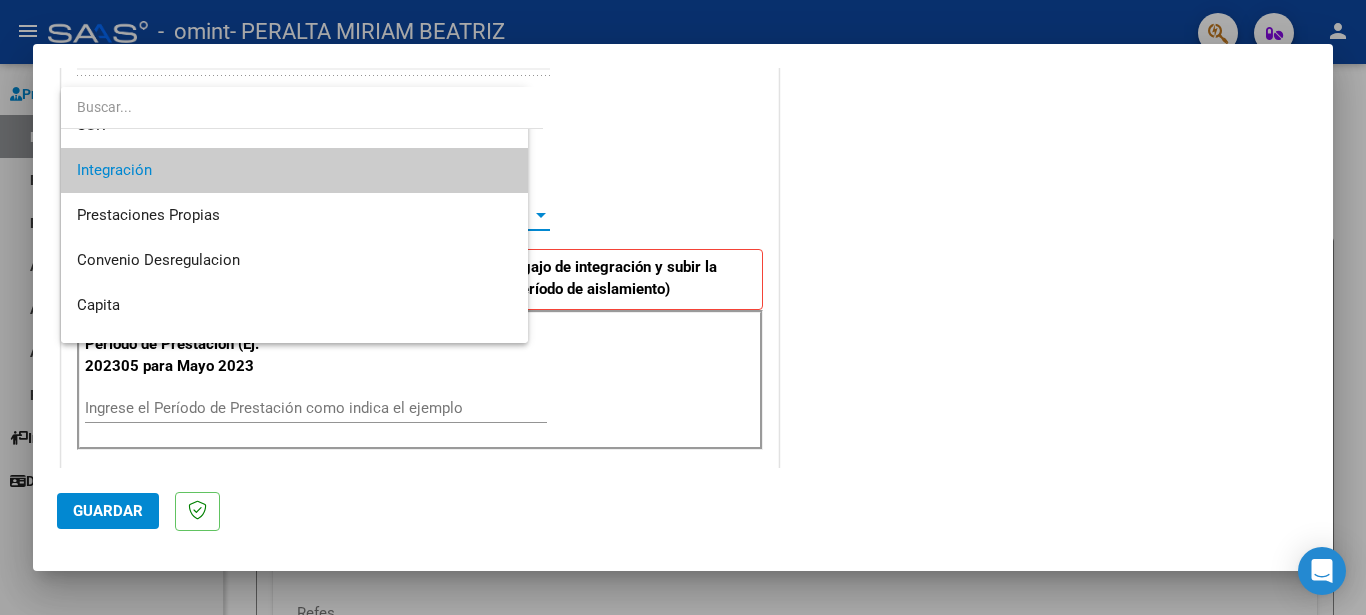 scroll, scrollTop: 0, scrollLeft: 0, axis: both 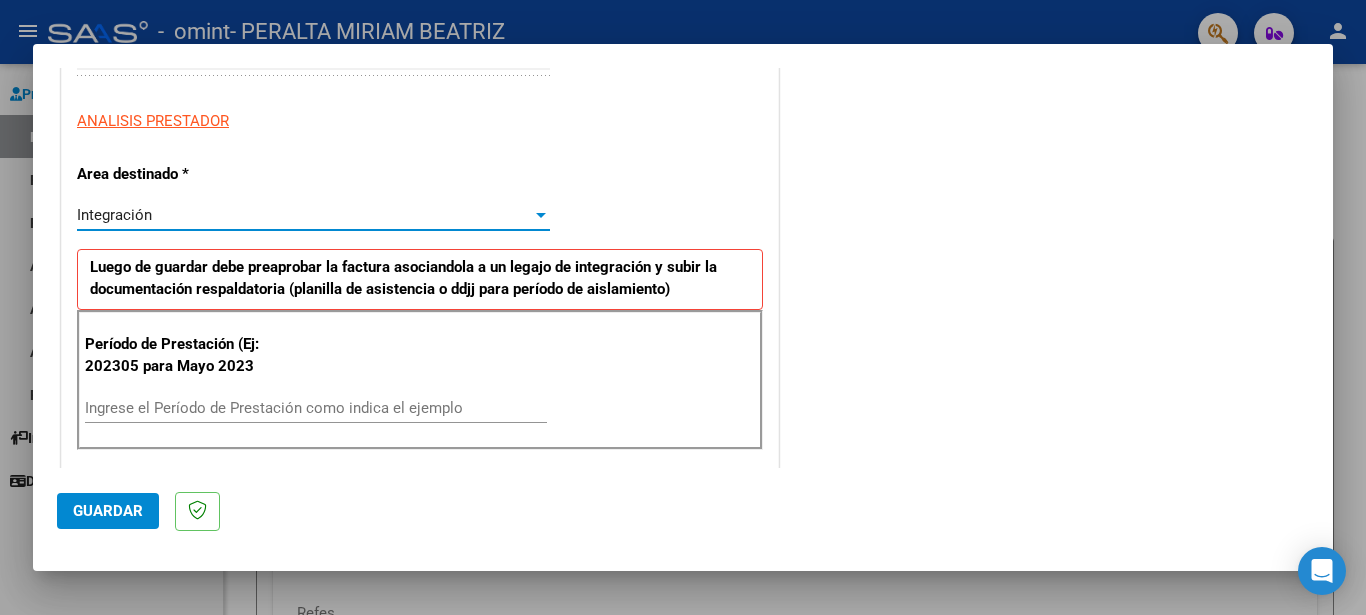 click on "Ingrese el Período de Prestación como indica el ejemplo" at bounding box center (316, 408) 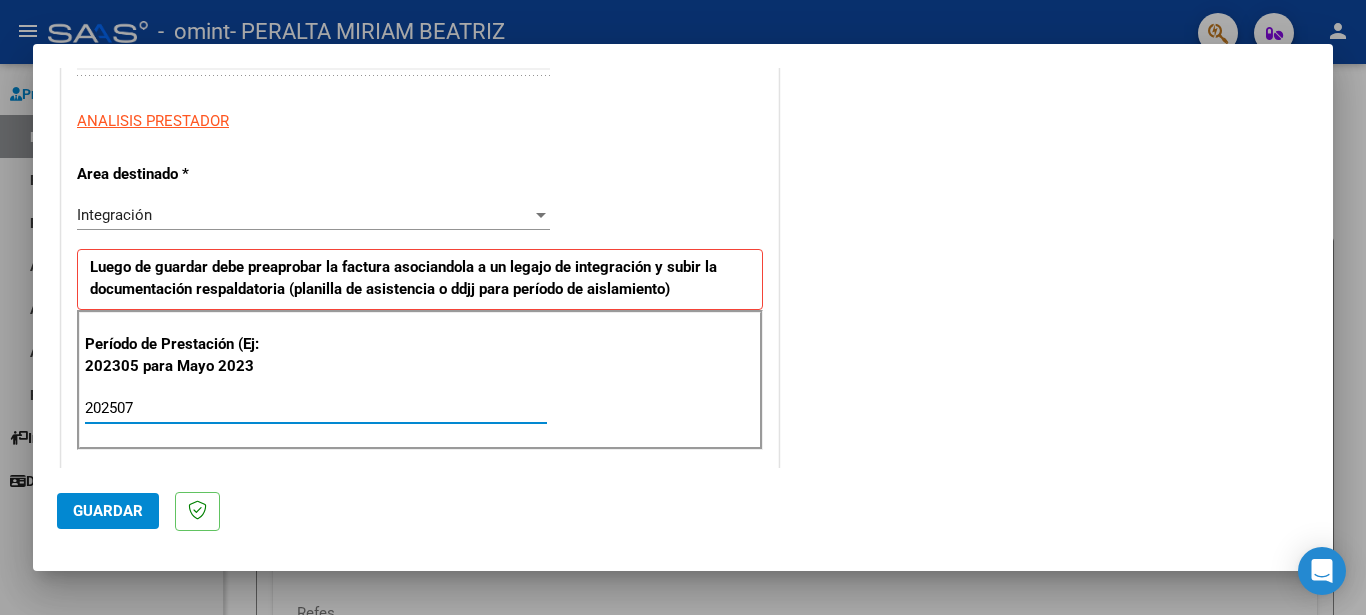 type on "202507" 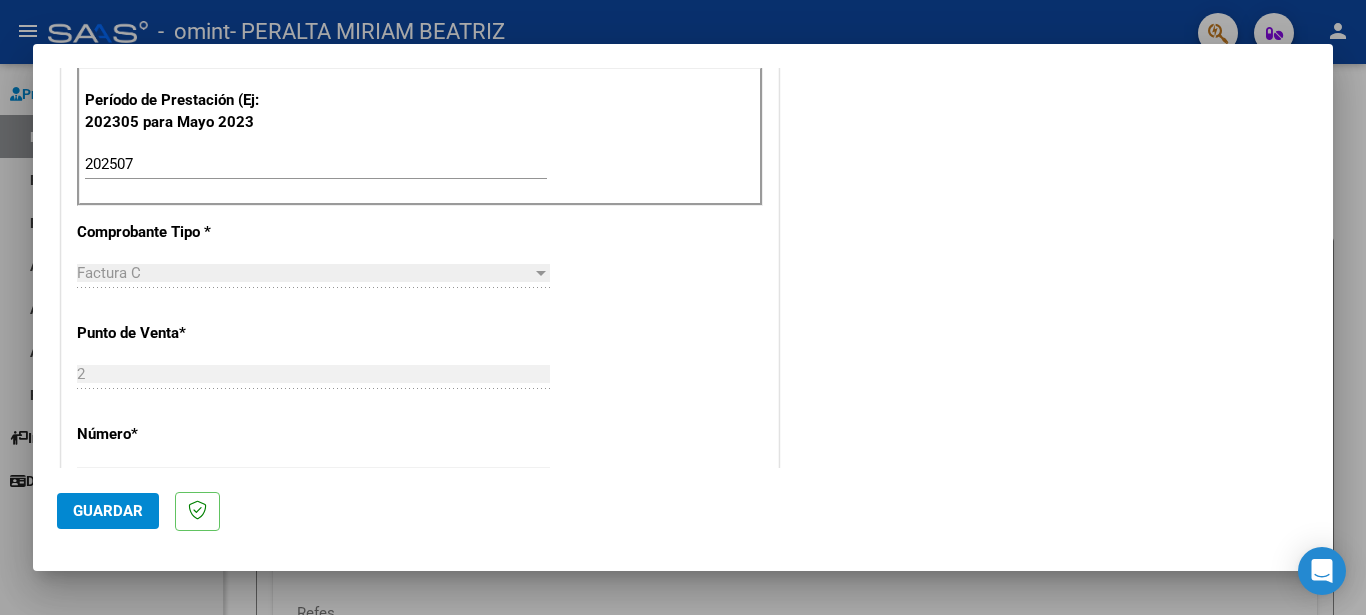 scroll, scrollTop: 593, scrollLeft: 0, axis: vertical 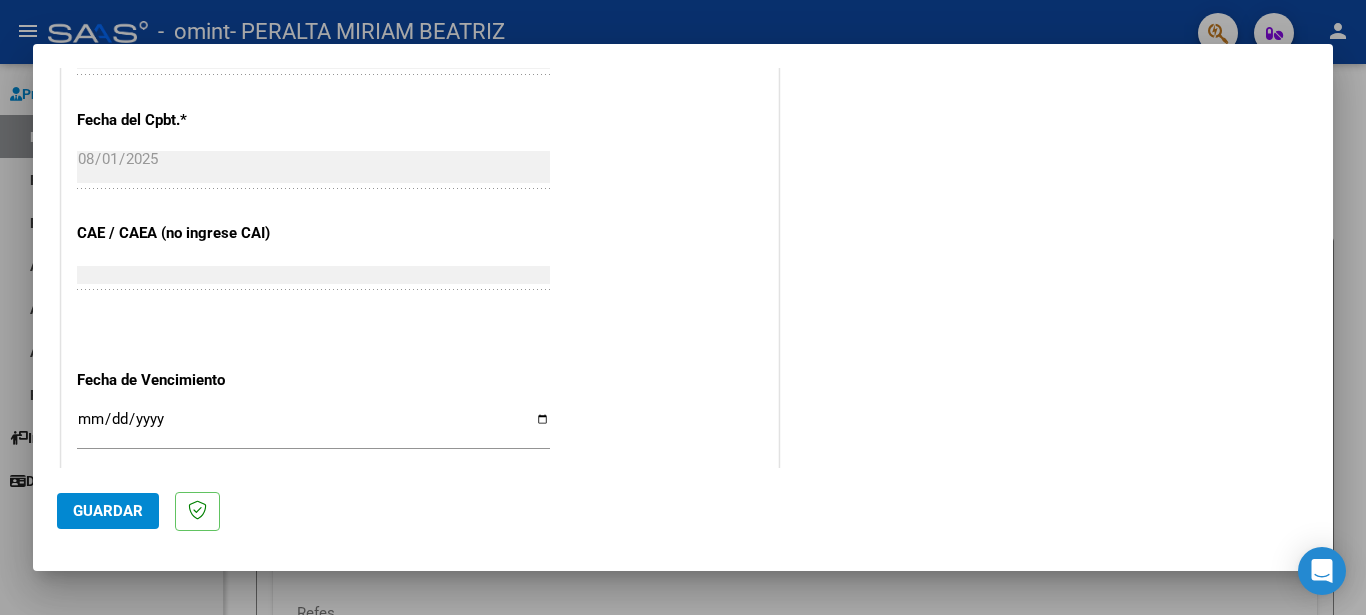 drag, startPoint x: 1329, startPoint y: 318, endPoint x: 1340, endPoint y: 391, distance: 73.82411 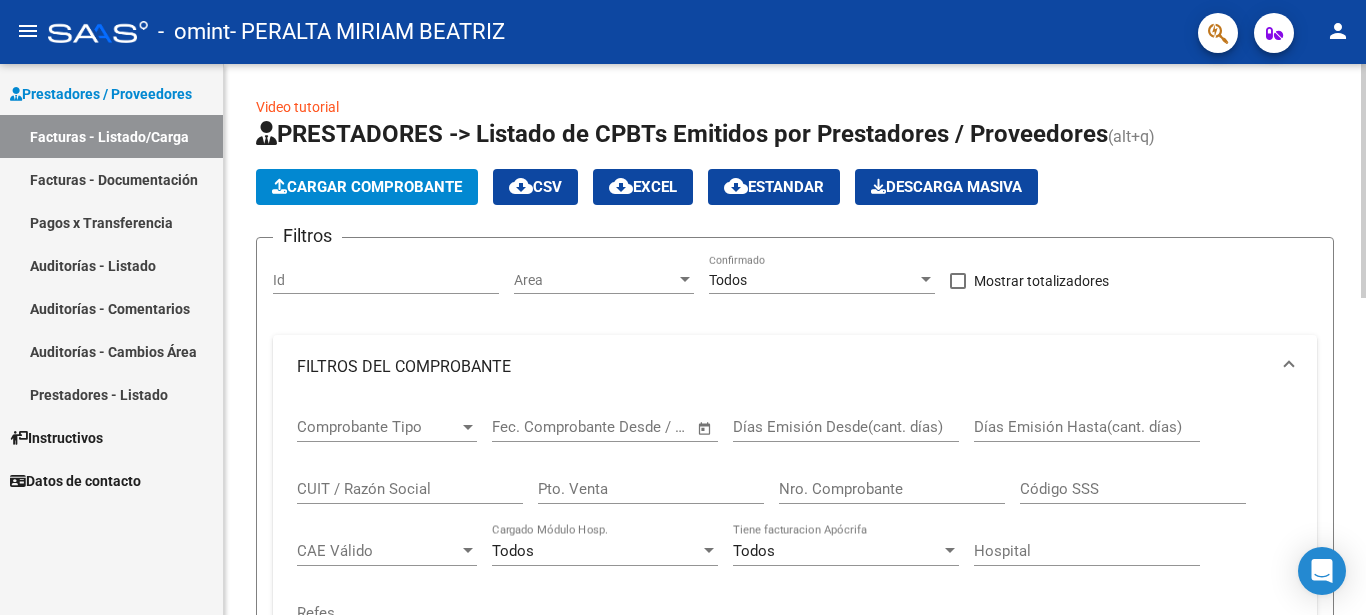 scroll, scrollTop: 193, scrollLeft: 0, axis: vertical 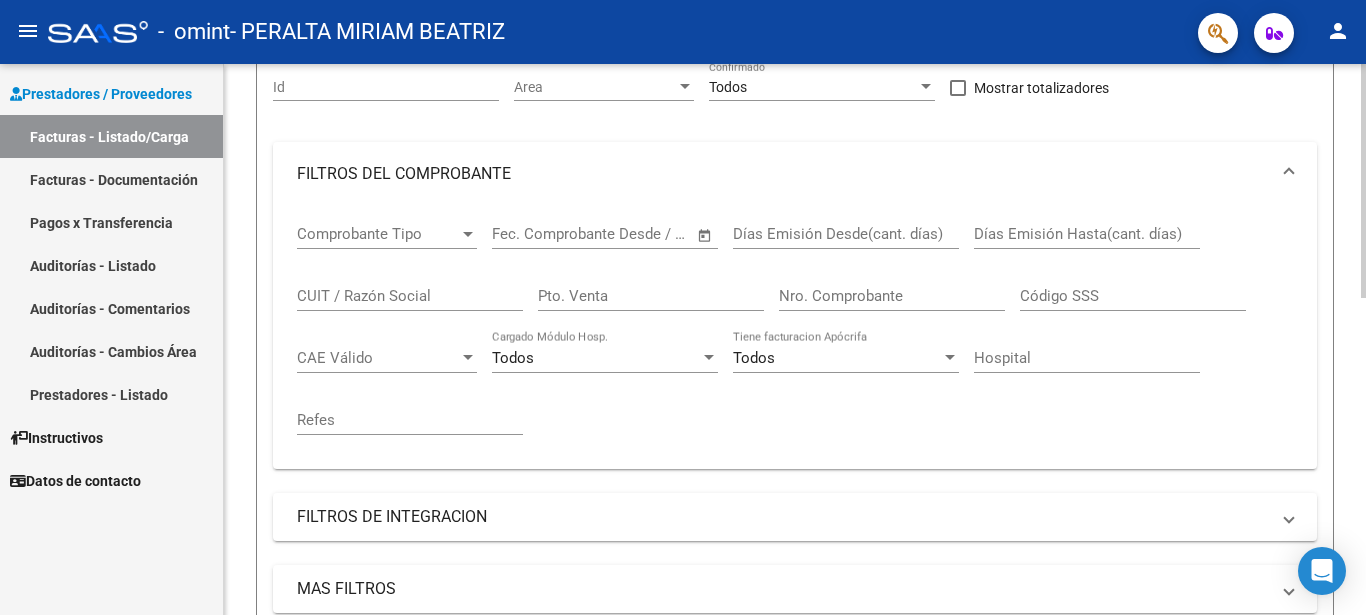 click 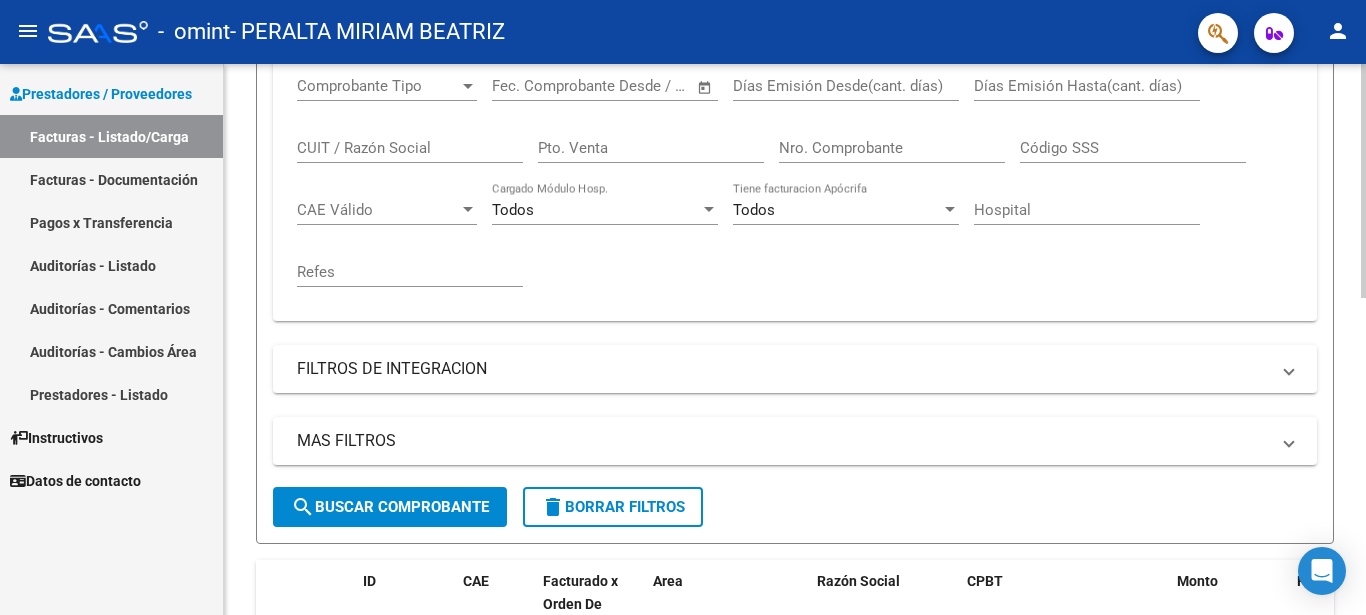 click 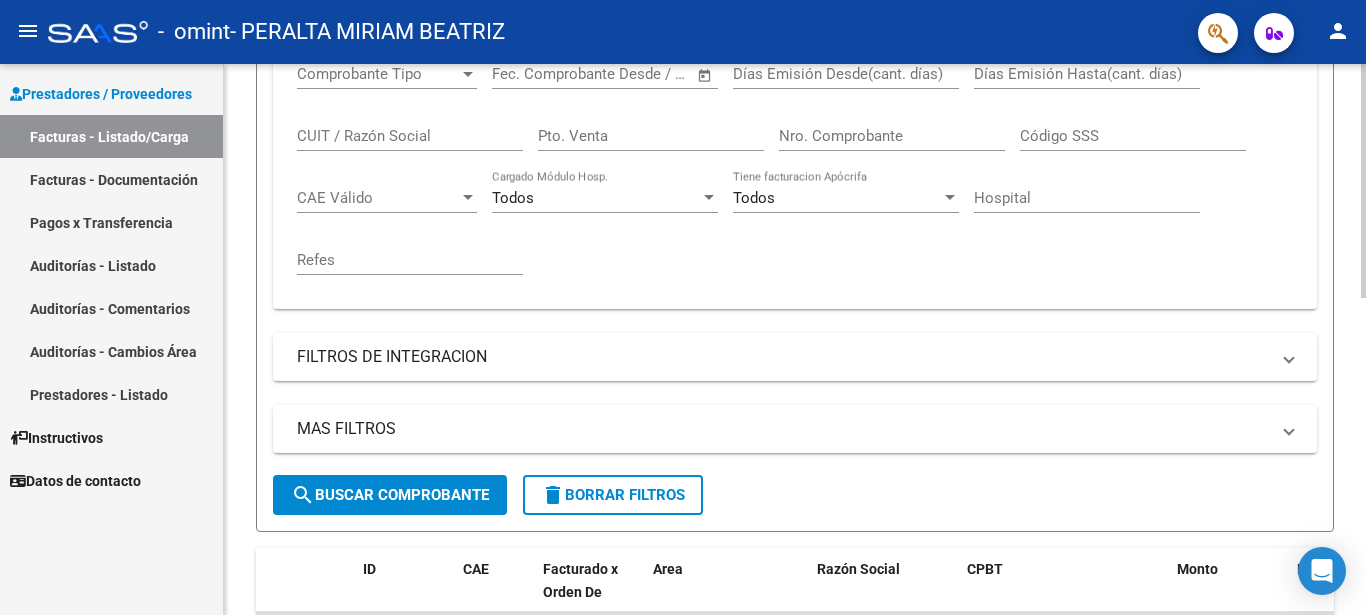 scroll, scrollTop: 494, scrollLeft: 0, axis: vertical 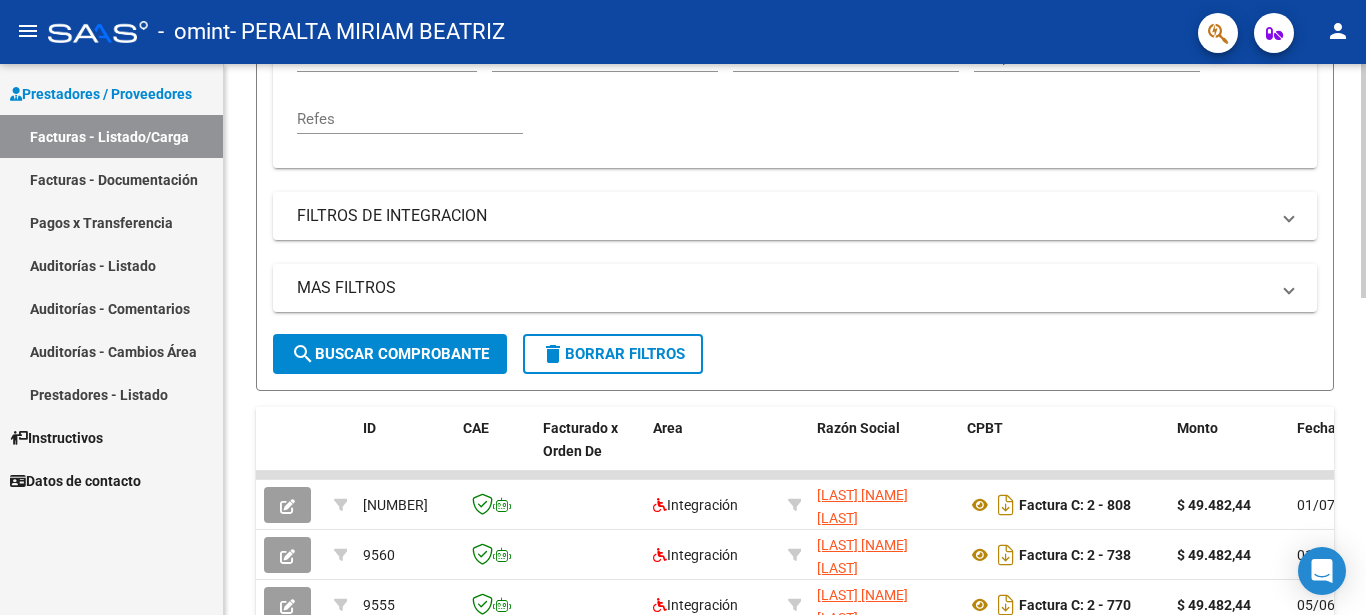 click 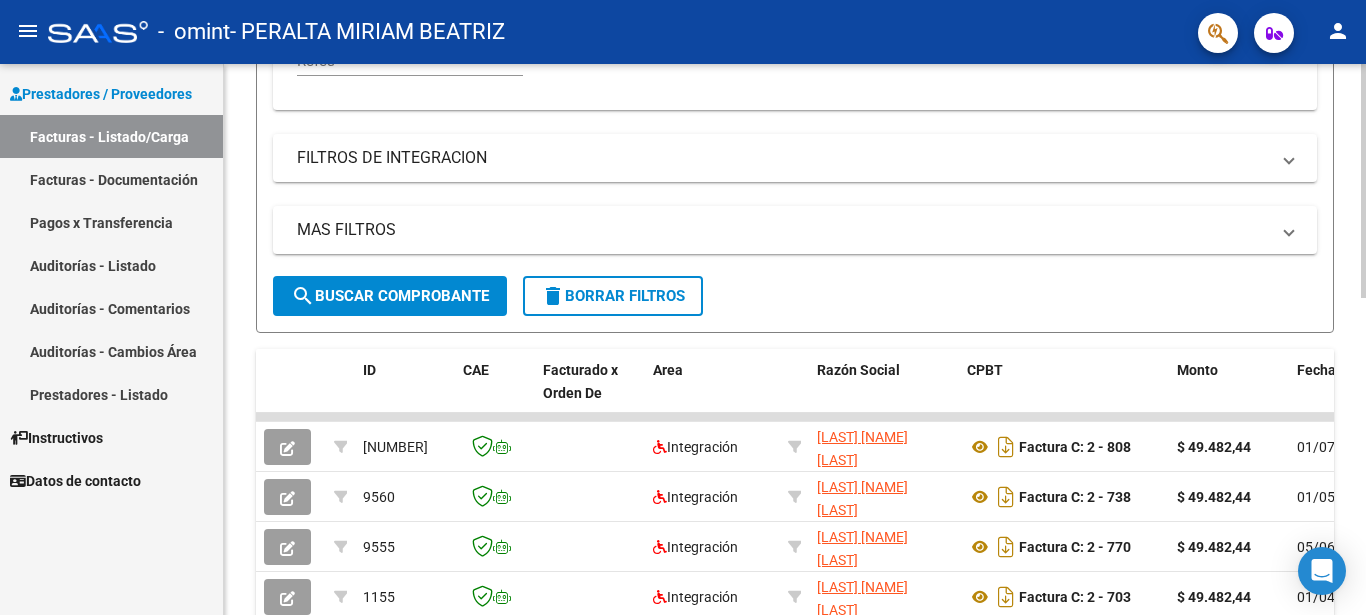 scroll, scrollTop: 583, scrollLeft: 0, axis: vertical 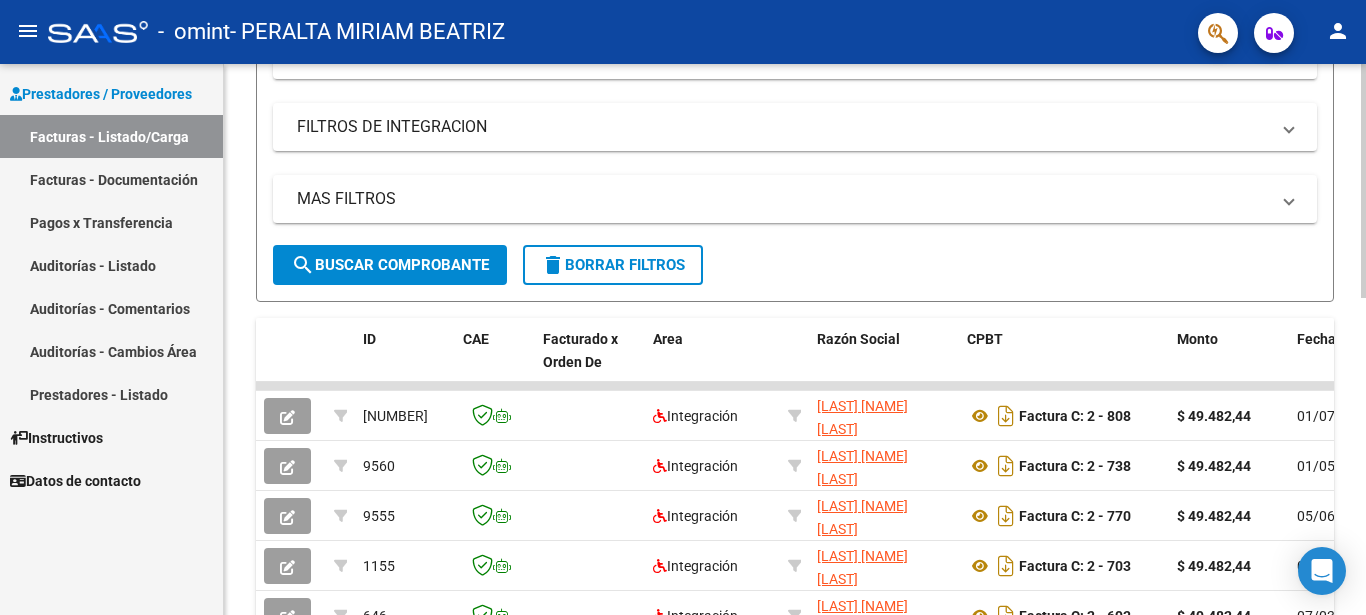 click 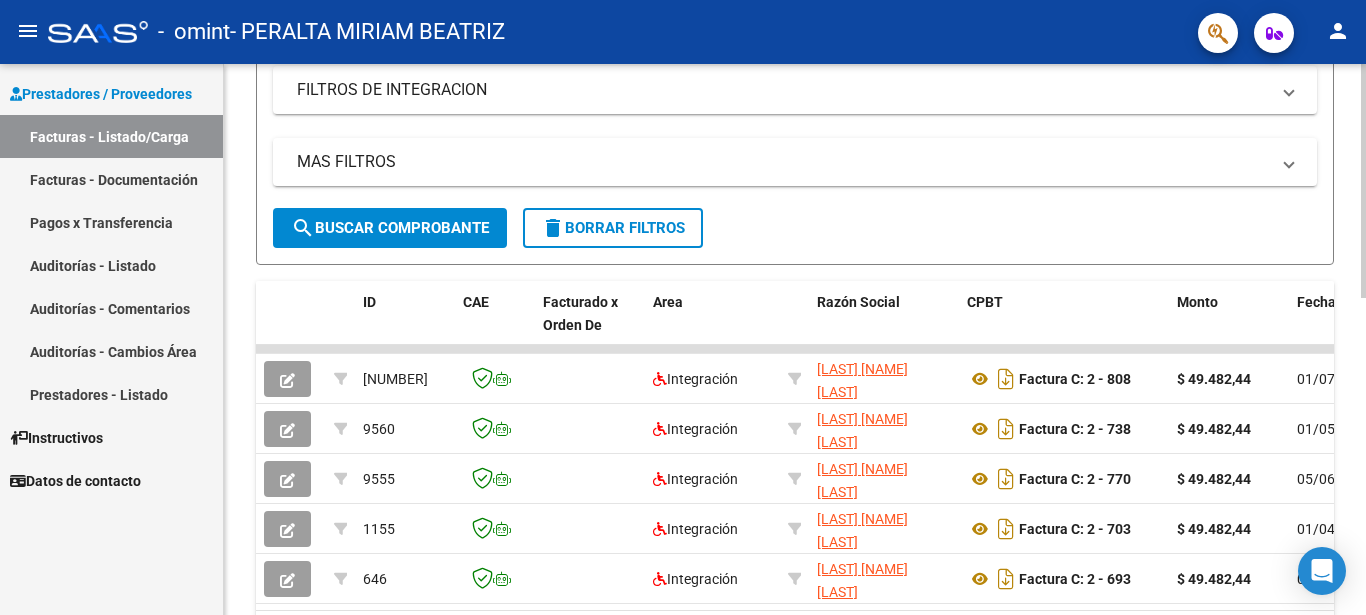 click 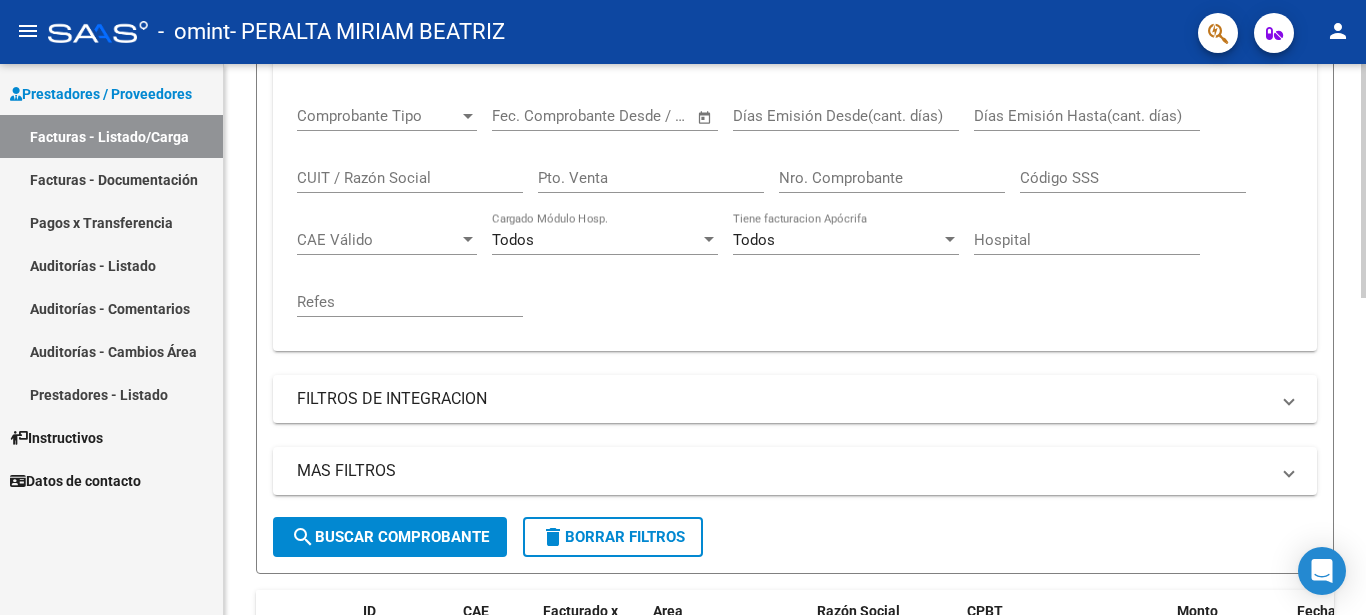 click 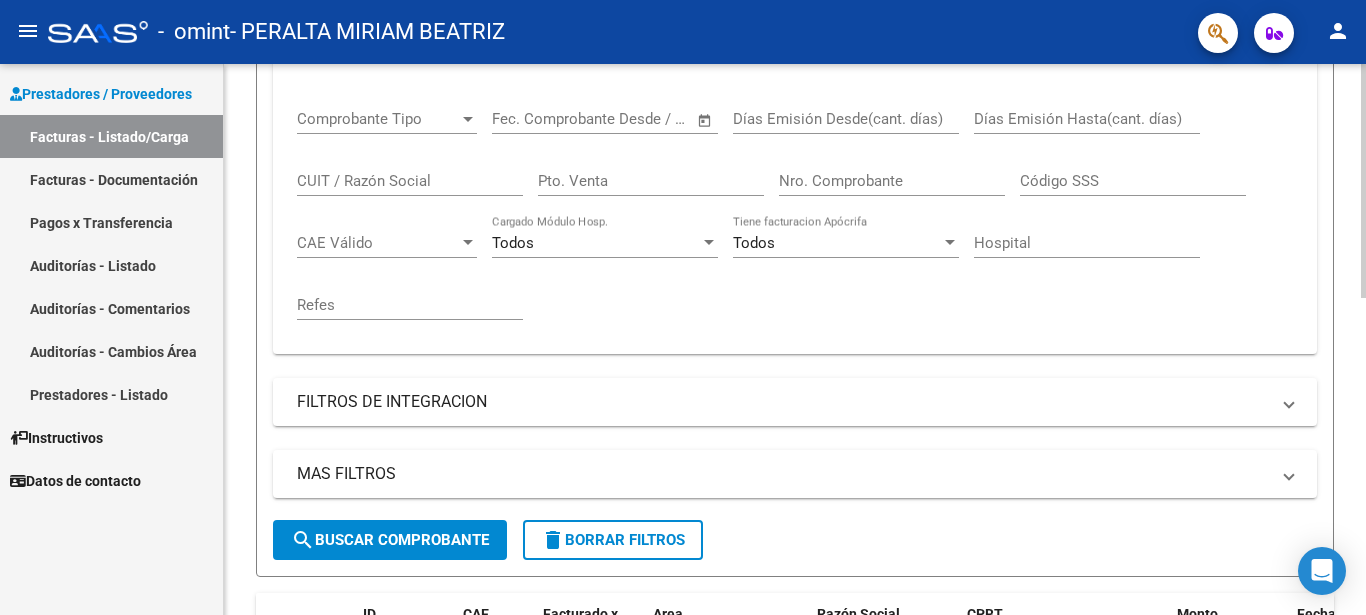 click 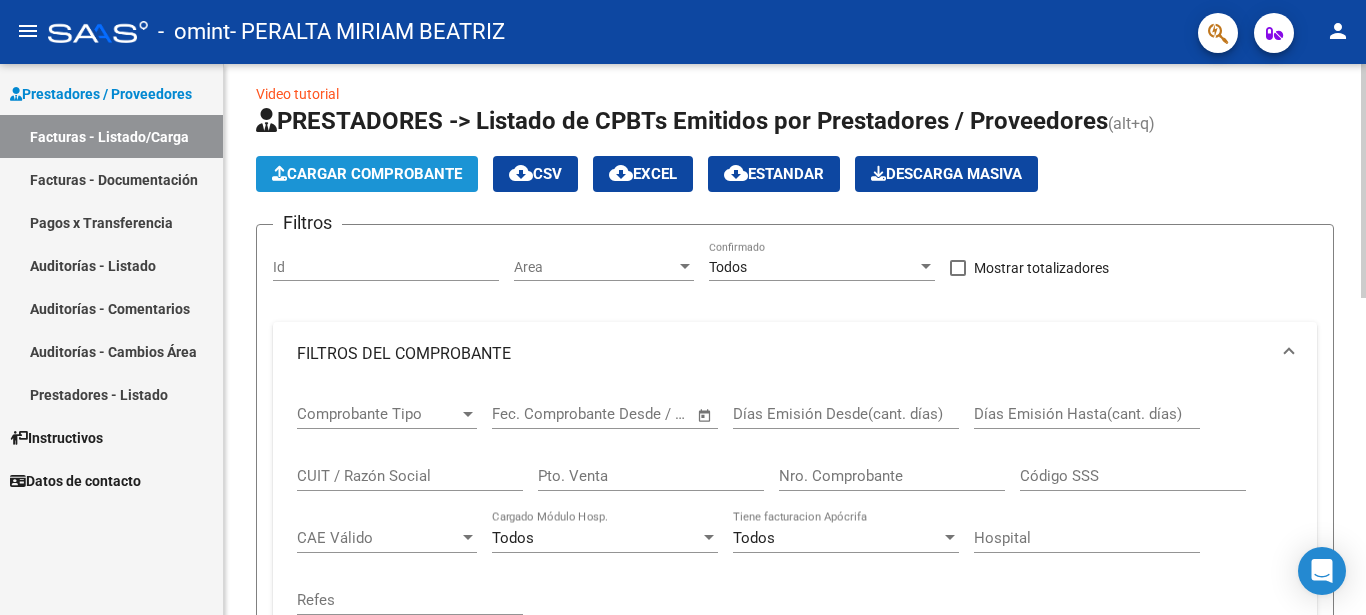 click on "Cargar Comprobante" 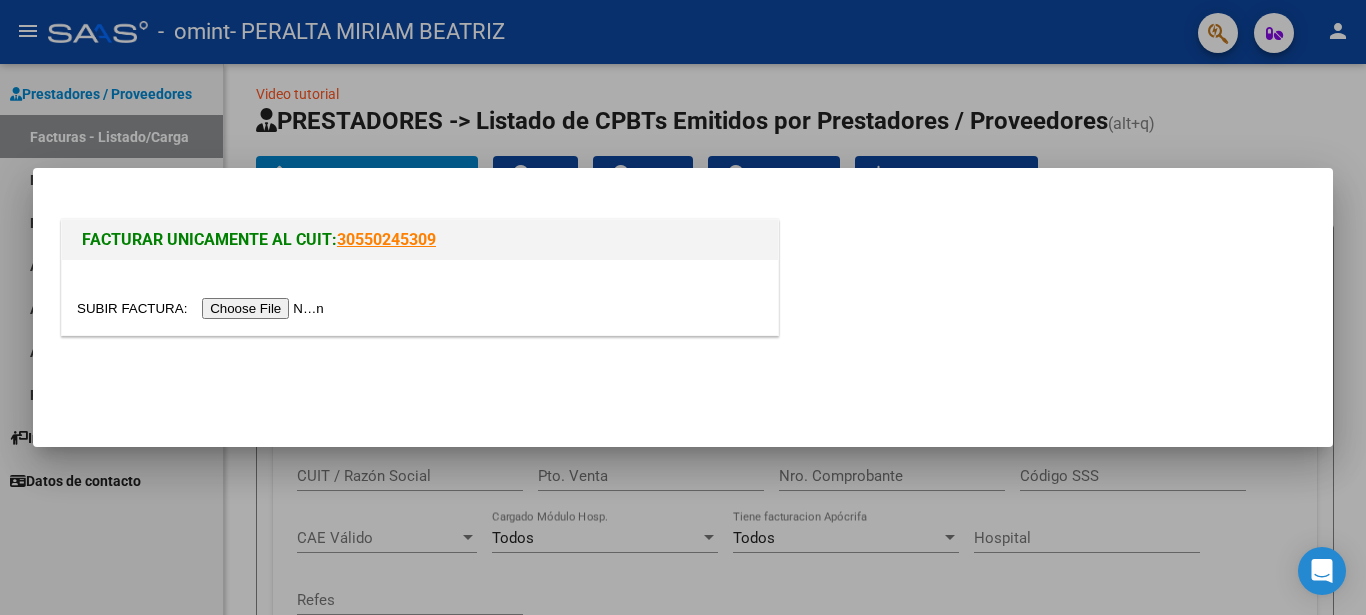 click at bounding box center (203, 308) 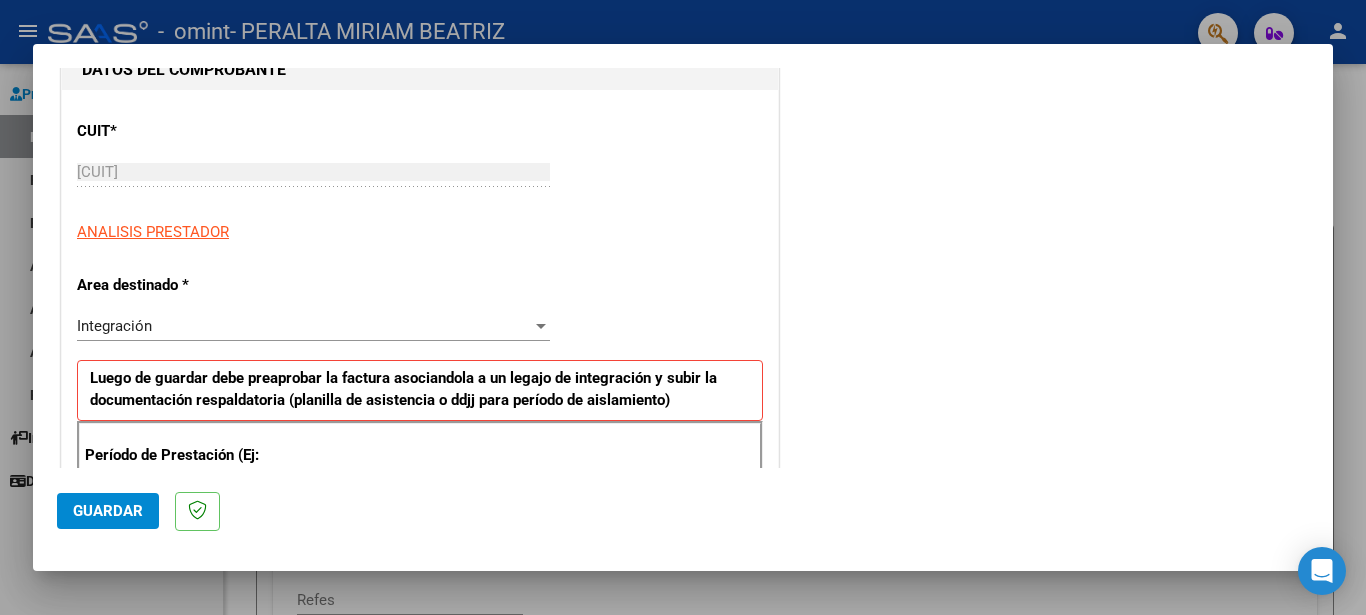 scroll, scrollTop: 256, scrollLeft: 0, axis: vertical 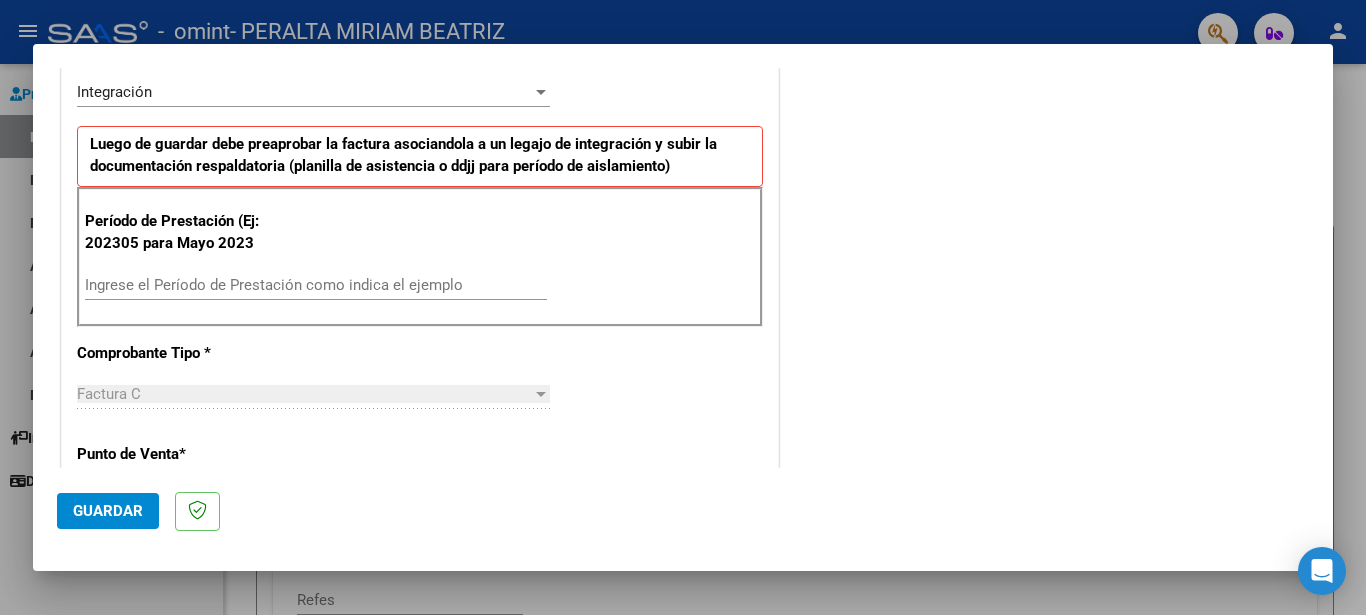 click on "Período de Prestación (Ej: 202305 para Mayo 2023    Ingrese el Período de Prestación como indica el ejemplo" at bounding box center (420, 257) 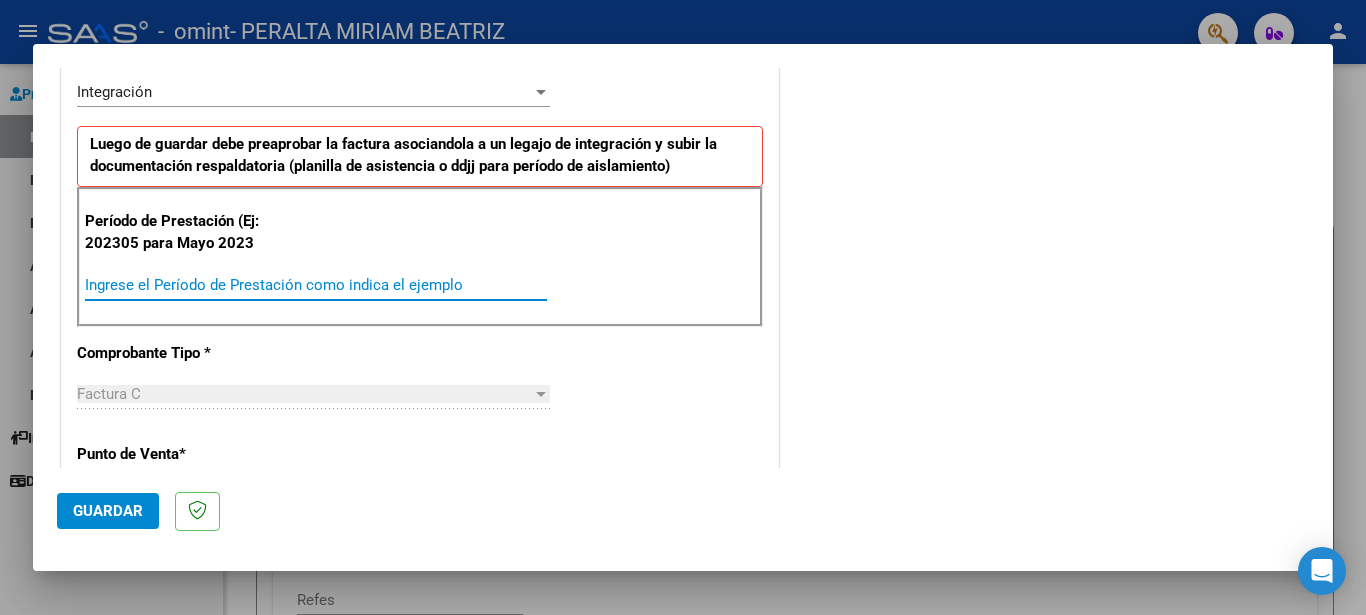 click on "Ingrese el Período de Prestación como indica el ejemplo" at bounding box center (316, 285) 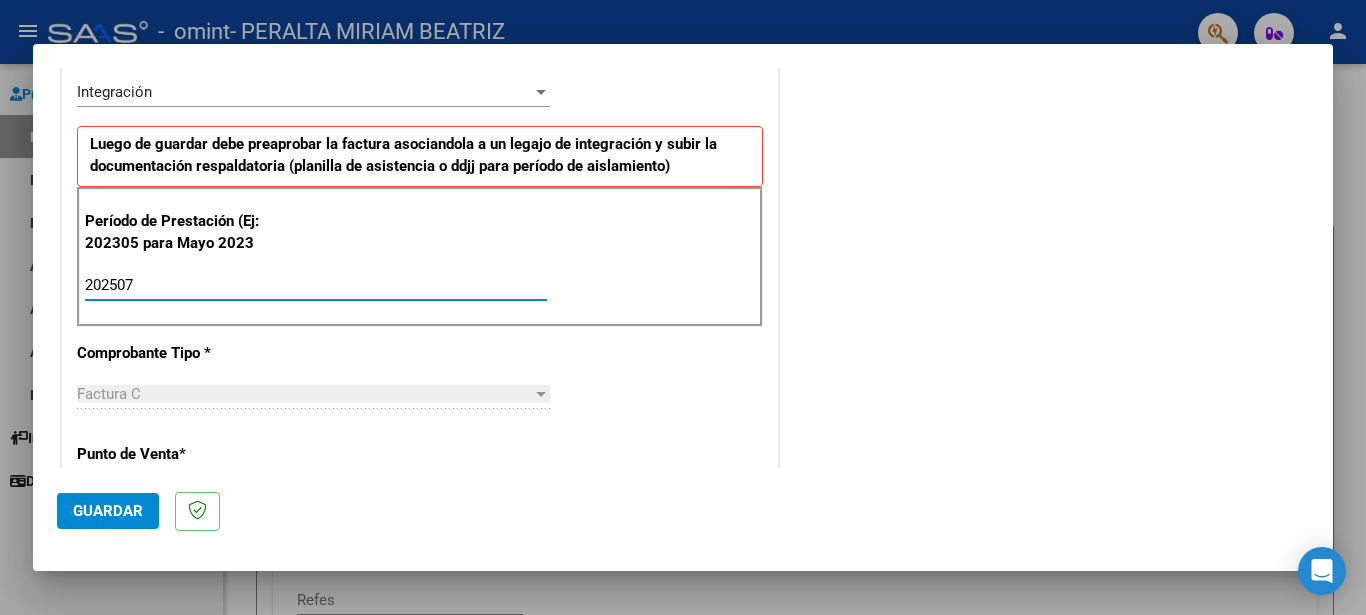 type on "202507" 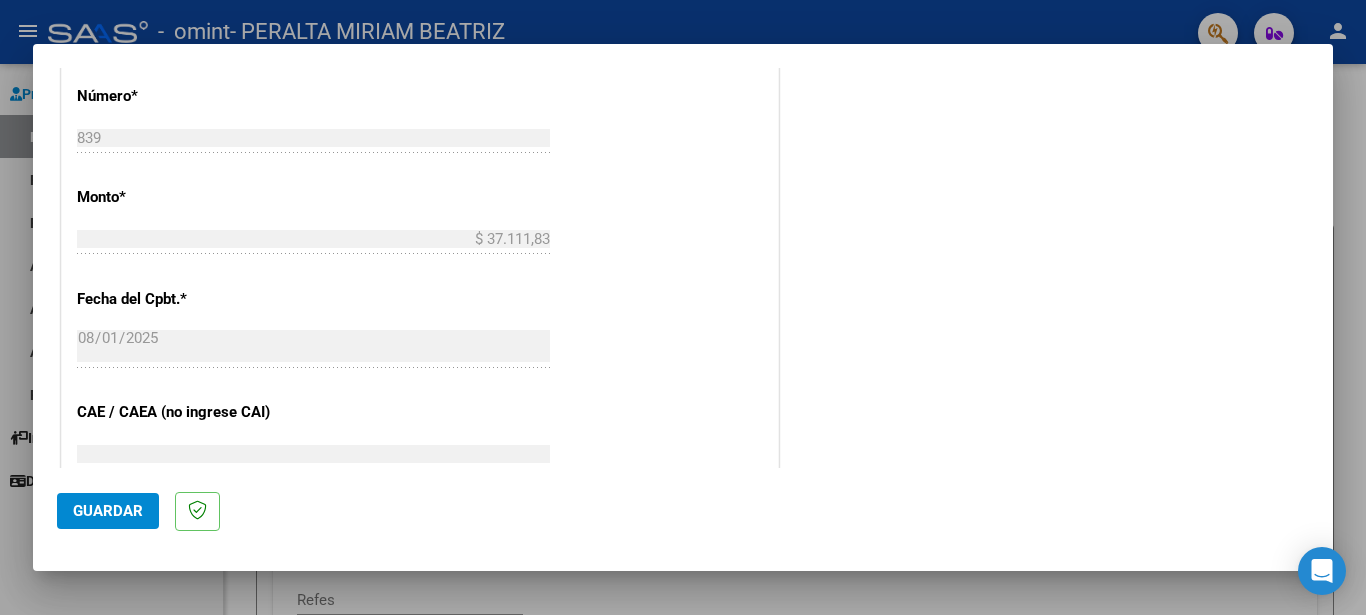 scroll, scrollTop: 949, scrollLeft: 0, axis: vertical 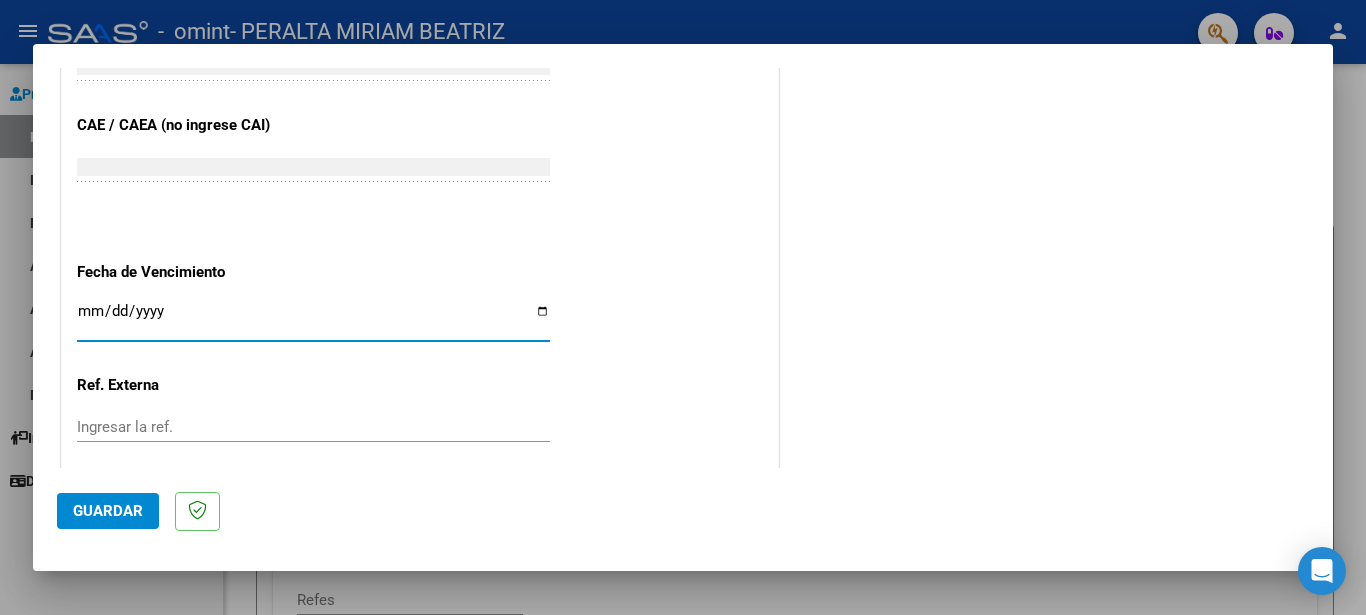click on "Ingresar la fecha" at bounding box center (313, 319) 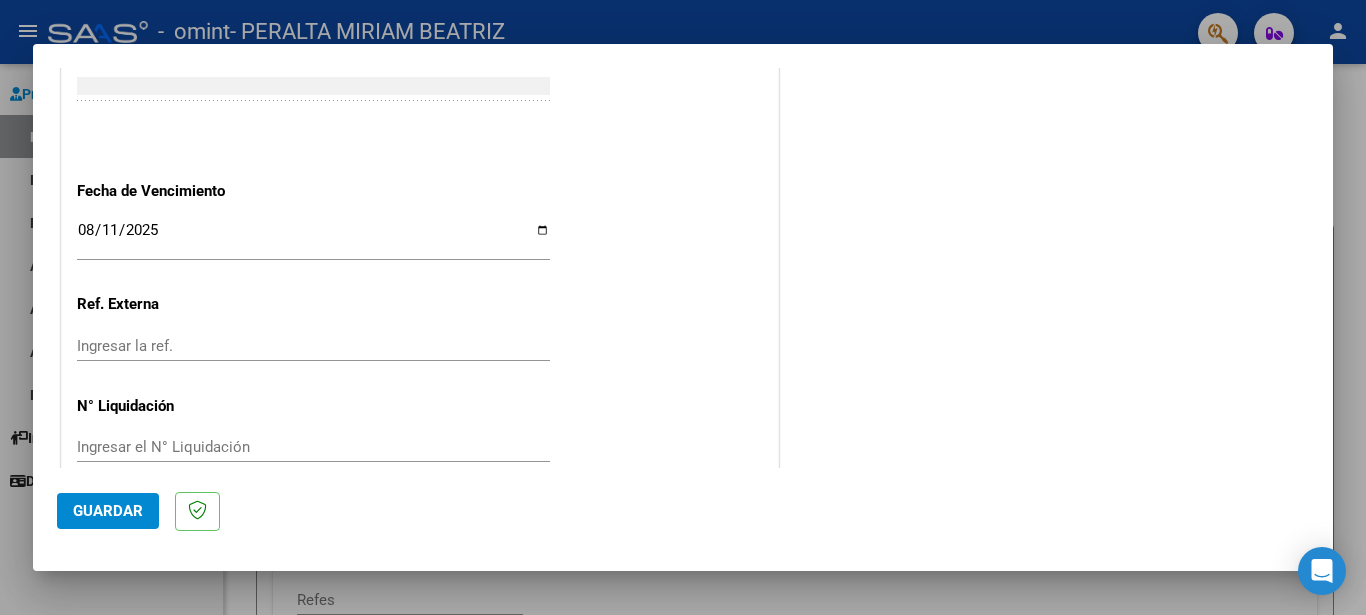 scroll, scrollTop: 1298, scrollLeft: 0, axis: vertical 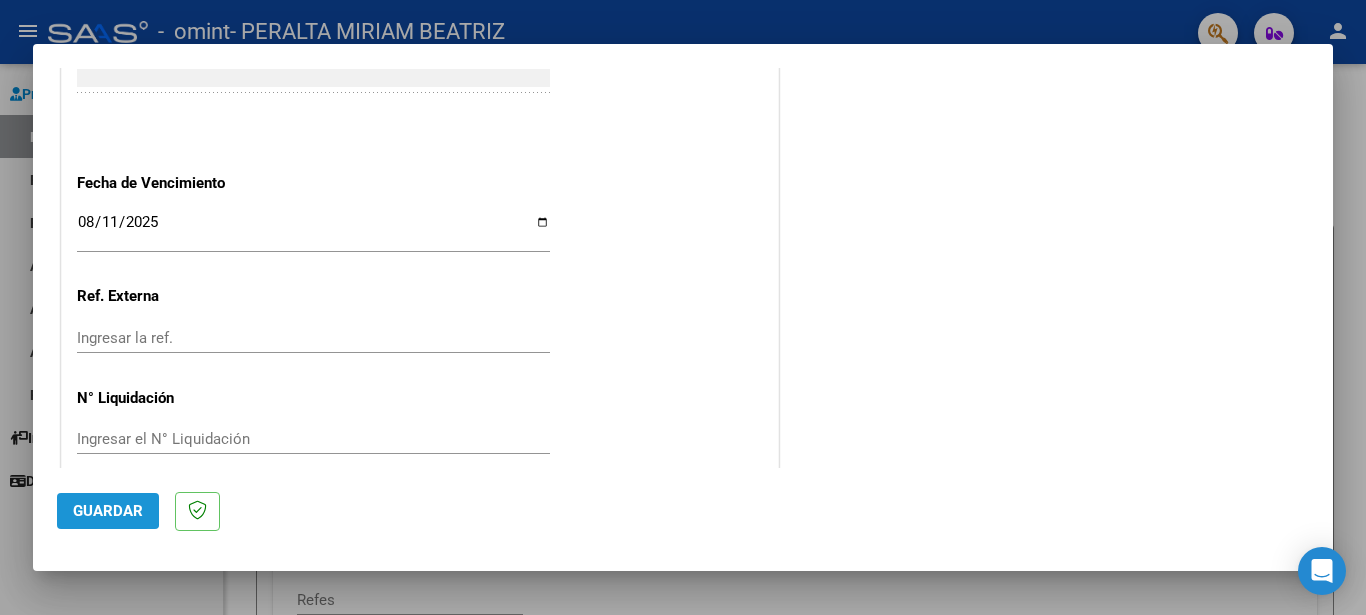 click on "Guardar" 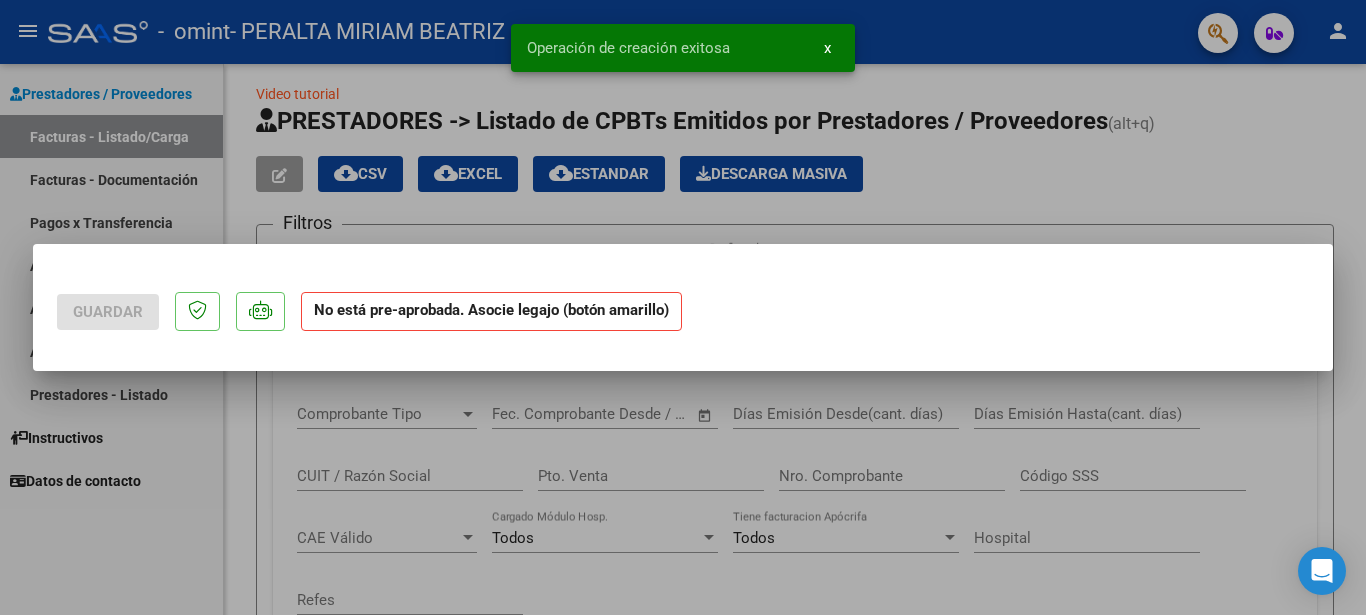 scroll, scrollTop: 0, scrollLeft: 0, axis: both 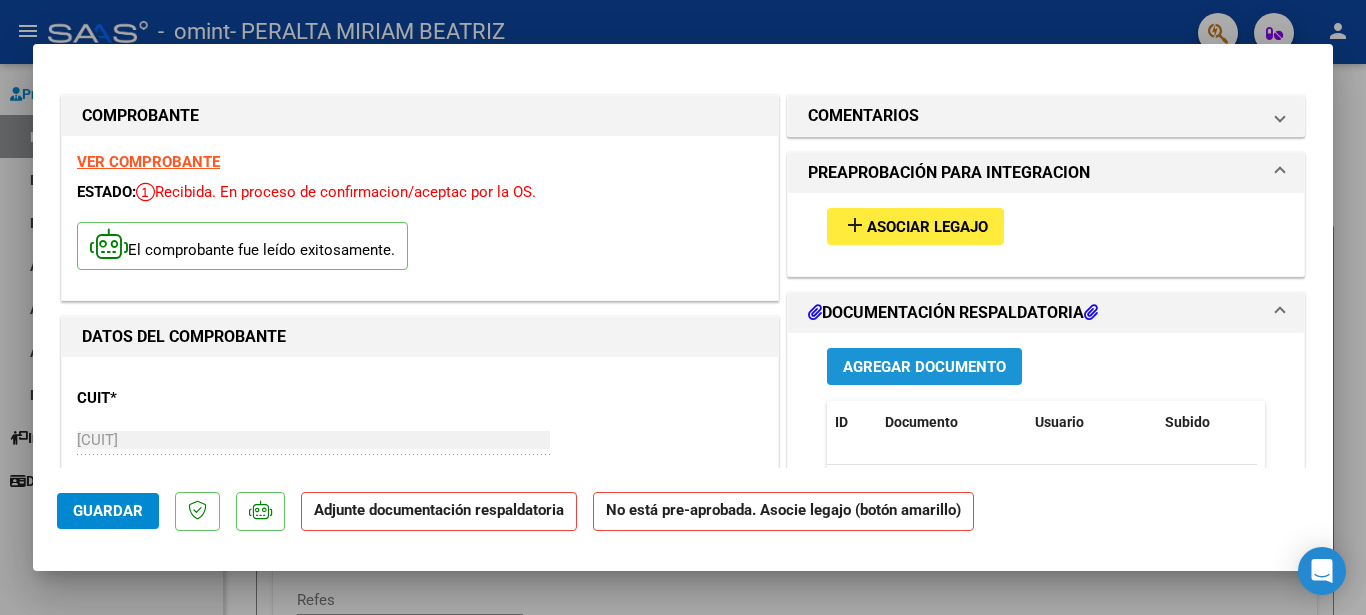 click on "Agregar Documento" at bounding box center (924, 367) 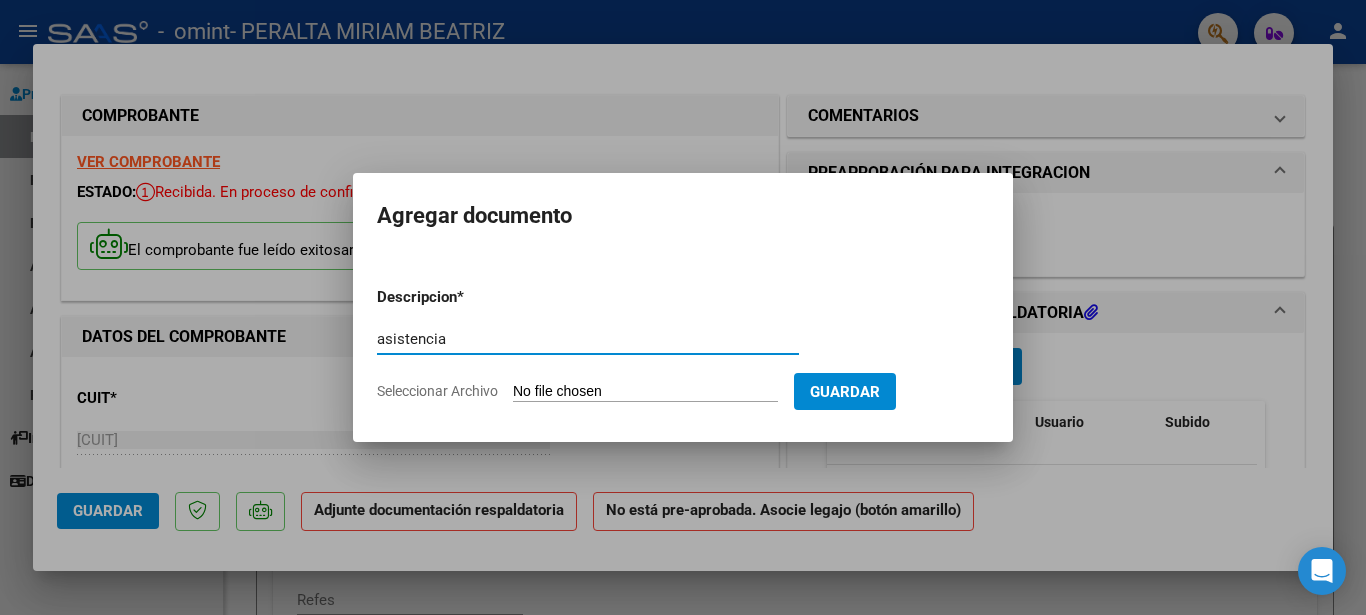 type on "asistencia" 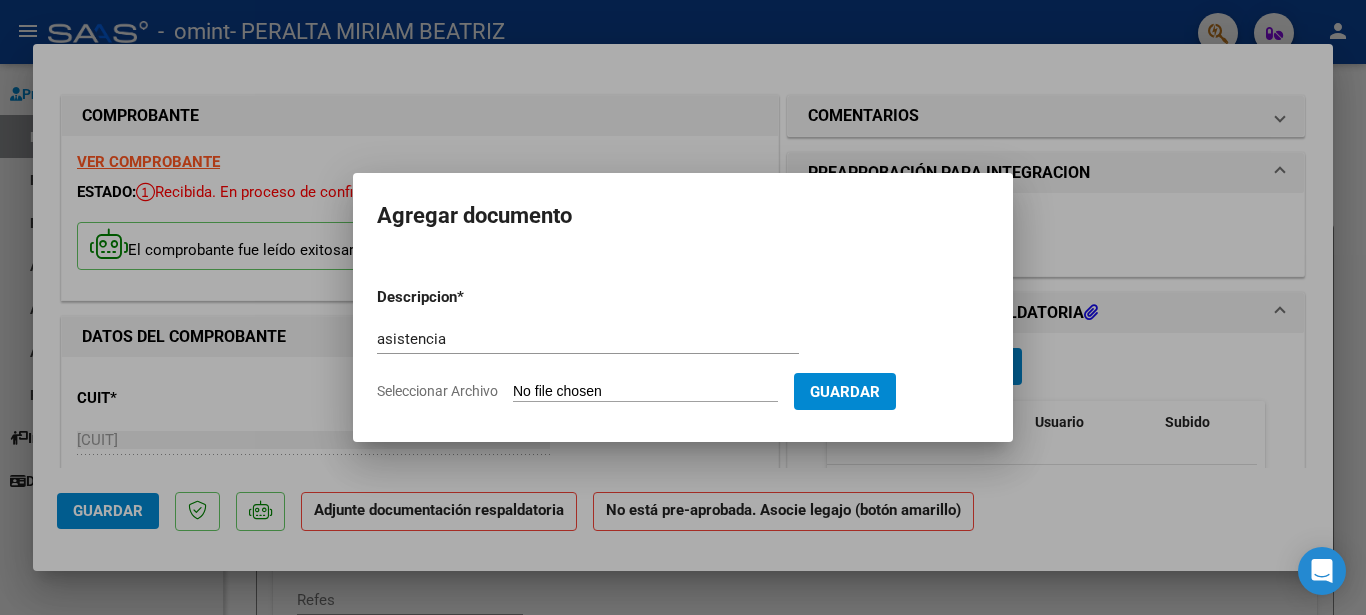 click on "Seleccionar Archivo" at bounding box center (645, 392) 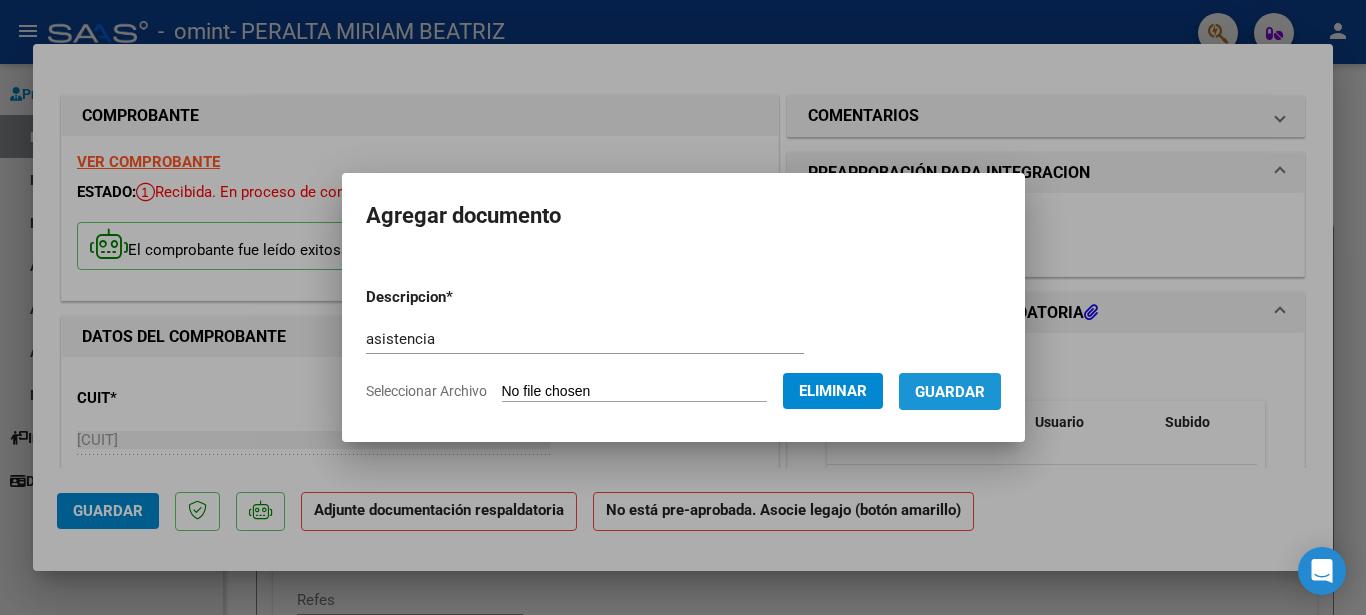 click on "Guardar" at bounding box center [950, 392] 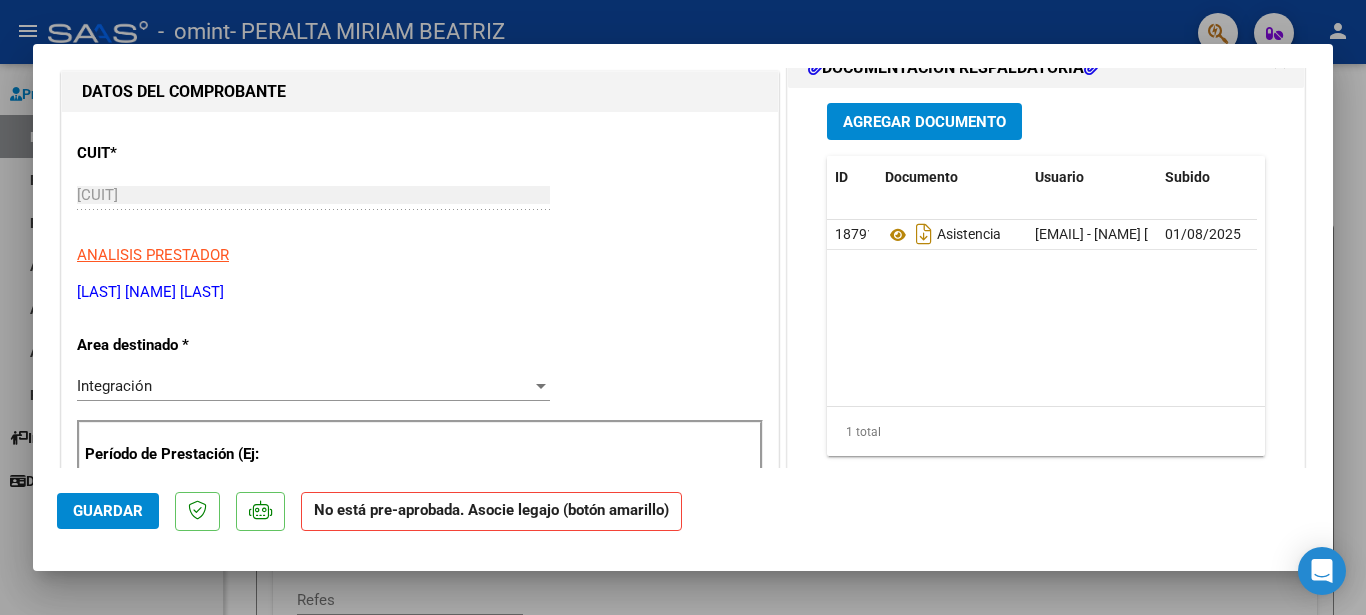 scroll, scrollTop: 249, scrollLeft: 0, axis: vertical 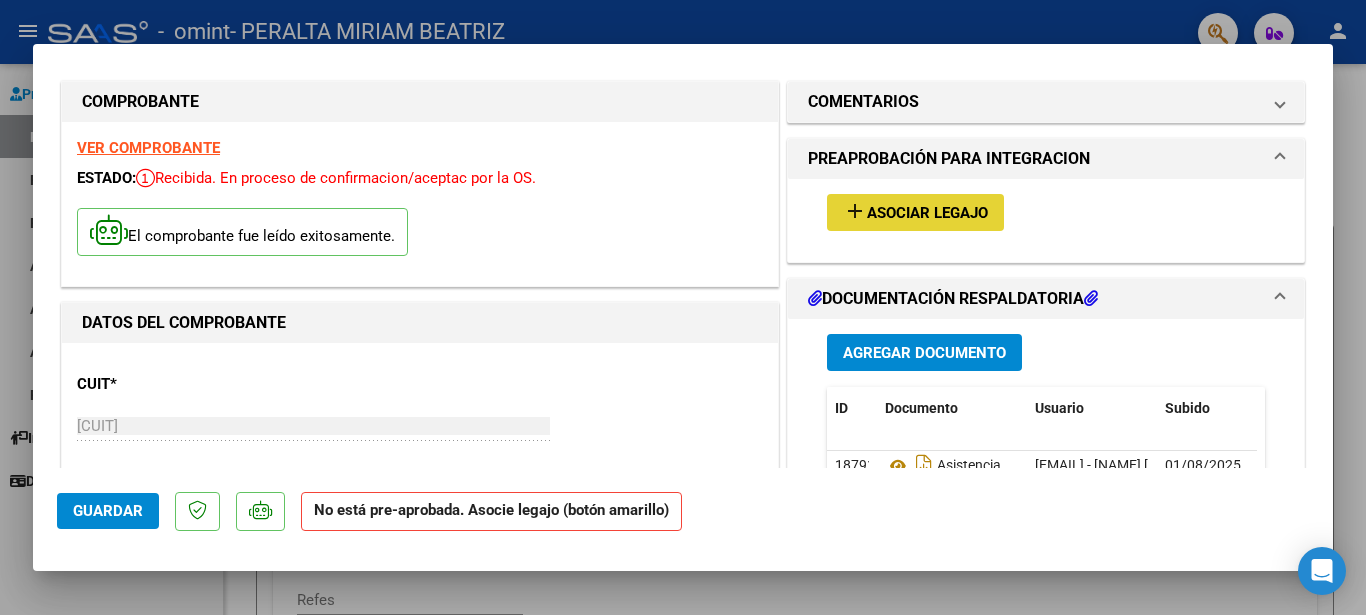 click on "Asociar Legajo" at bounding box center [927, 213] 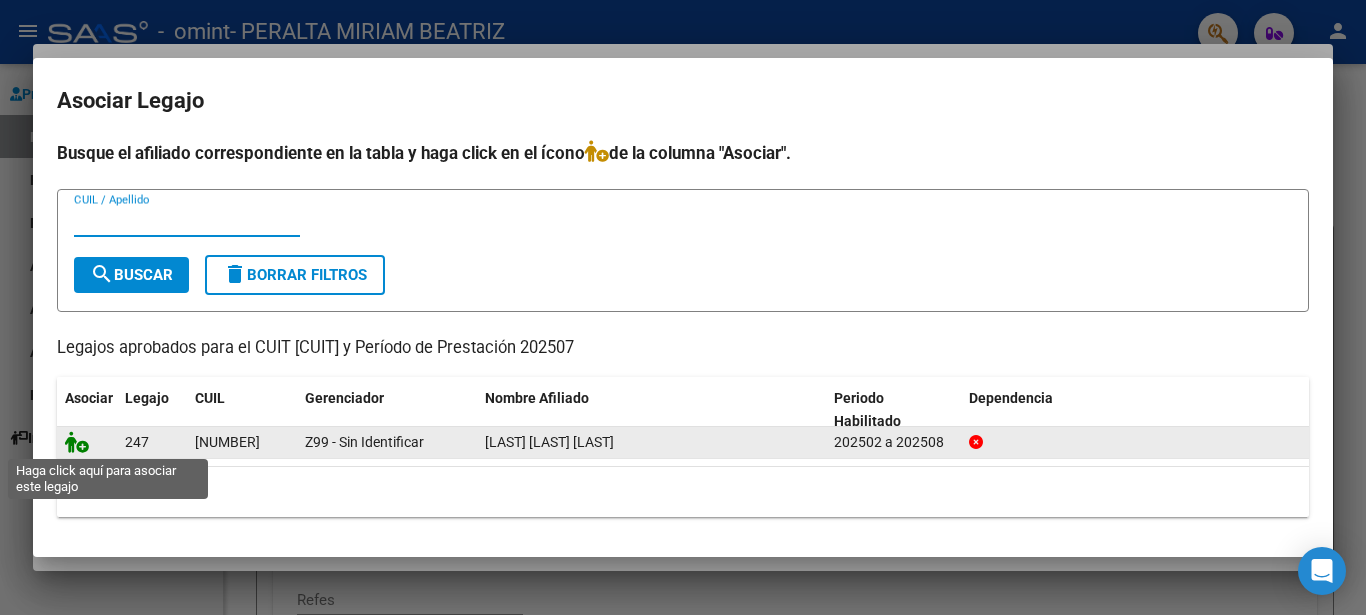 click 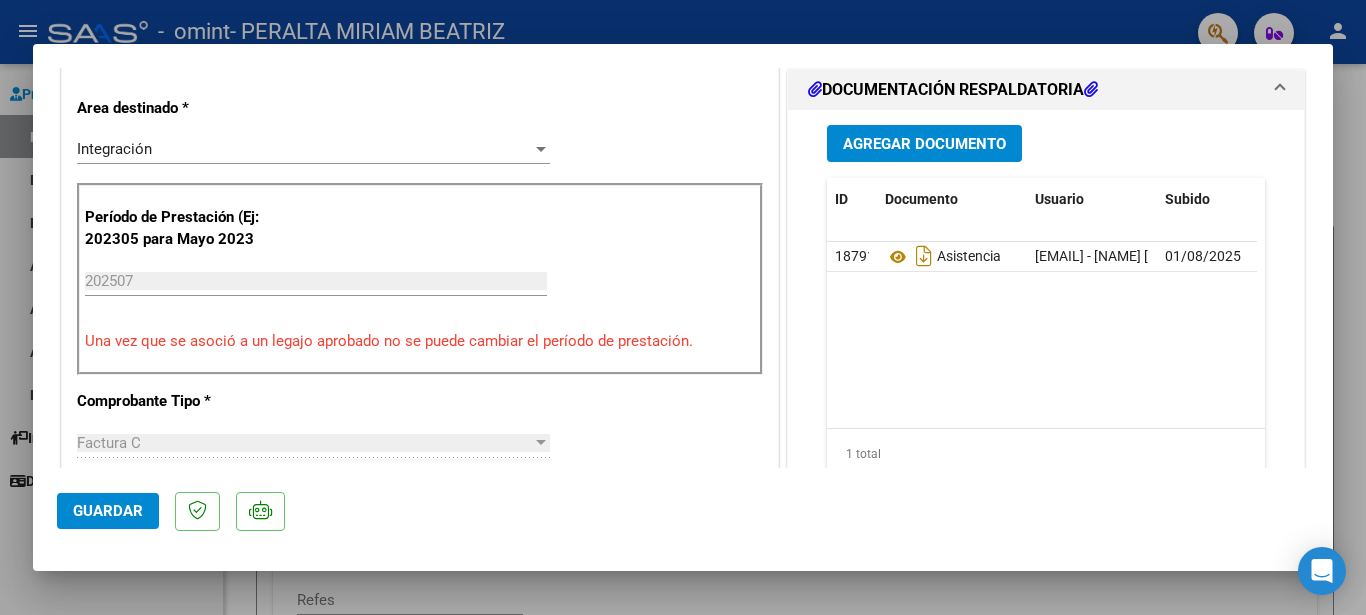 scroll, scrollTop: 510, scrollLeft: 0, axis: vertical 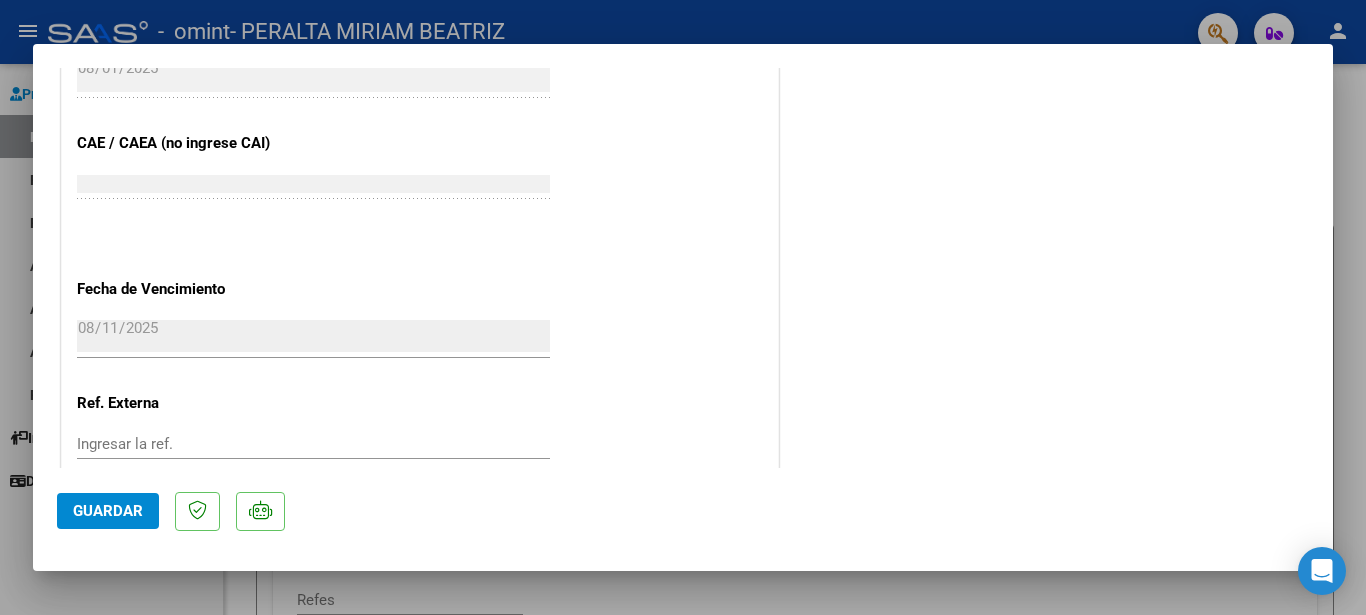 click on "Guardar" 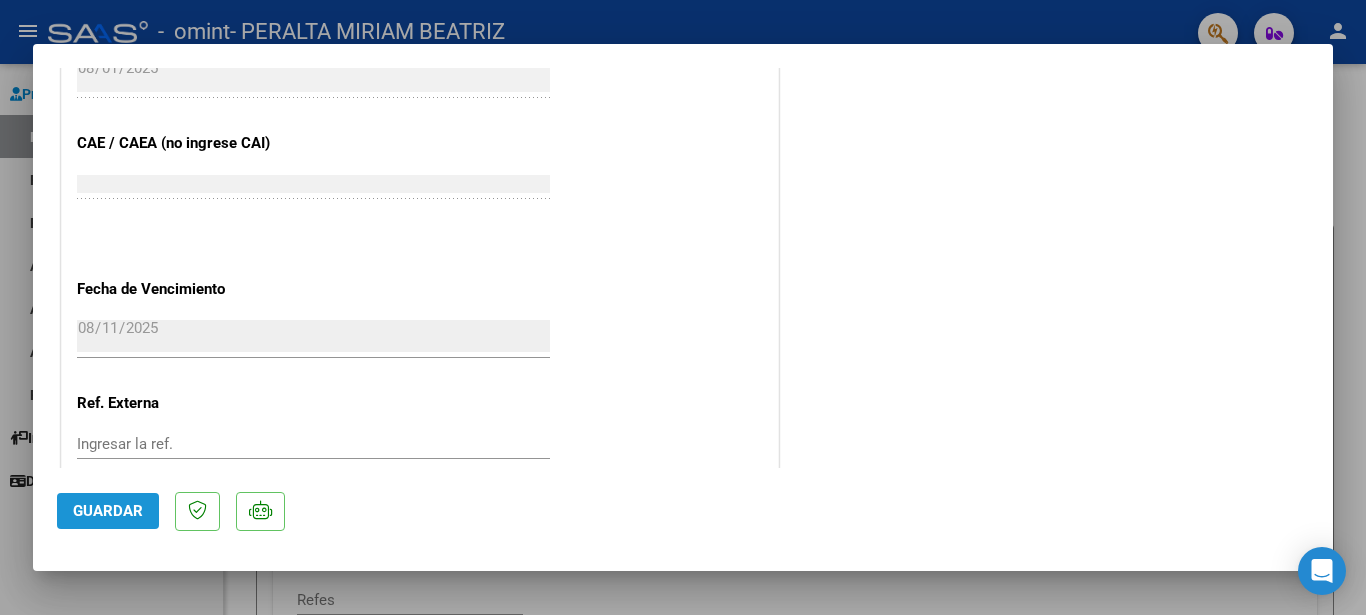 click on "Guardar" 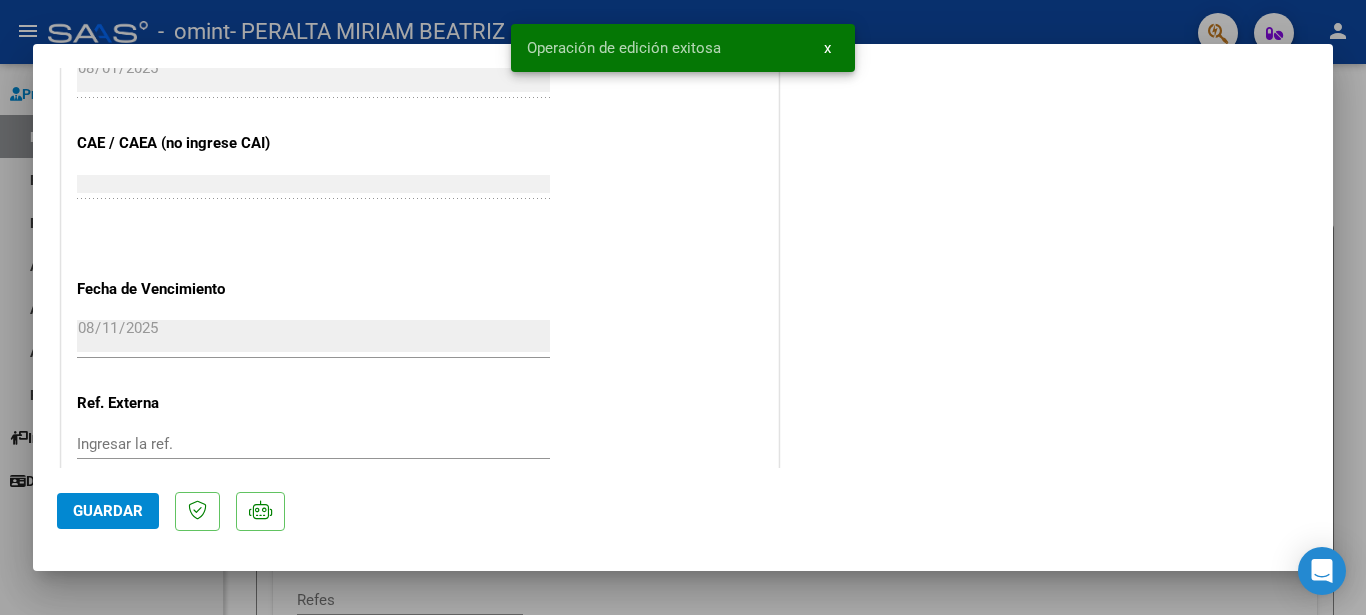 scroll, scrollTop: 300, scrollLeft: 0, axis: vertical 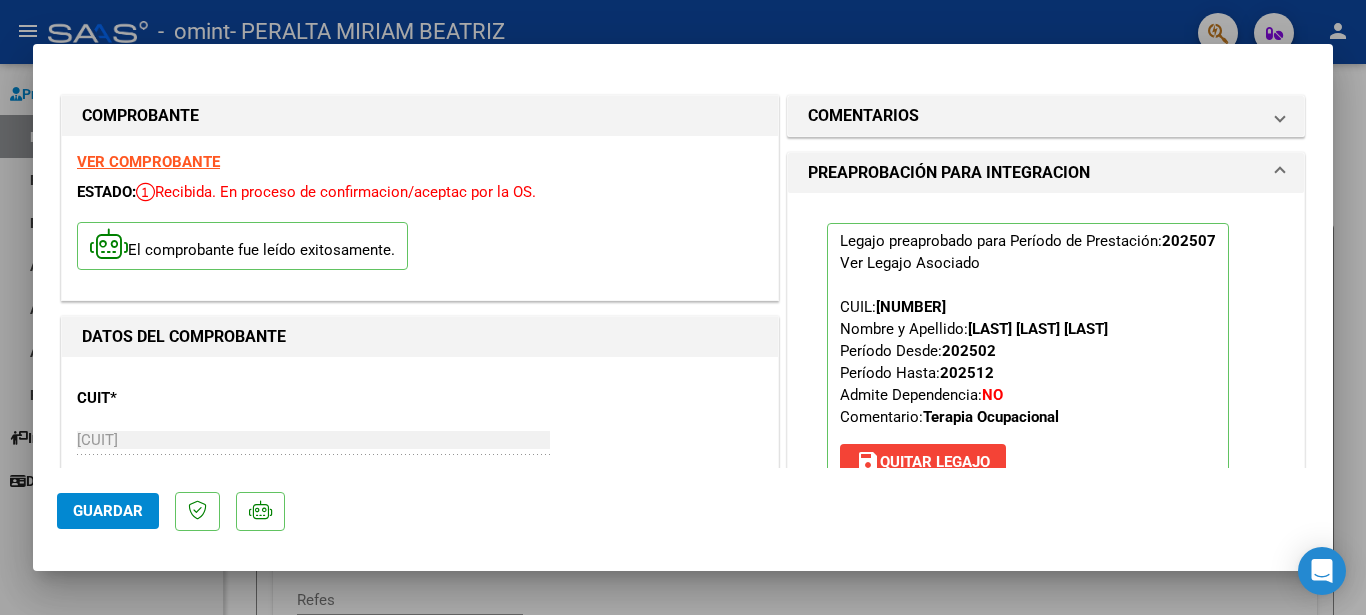 click at bounding box center (683, 307) 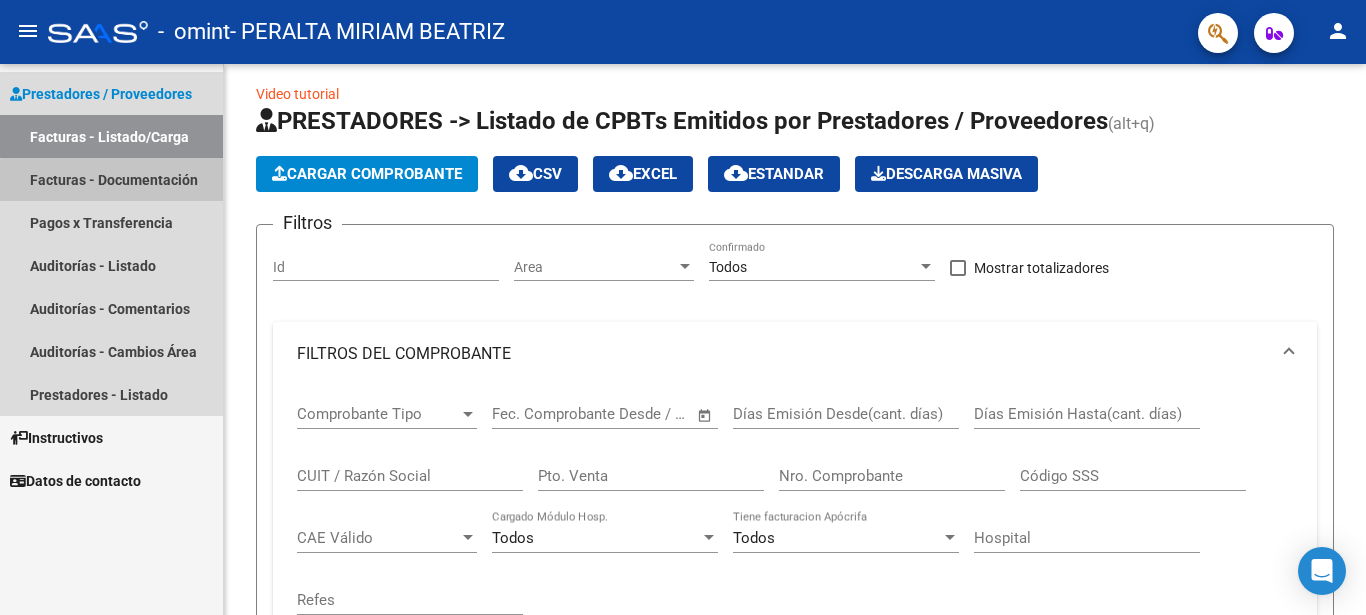 click on "Facturas - Documentación" at bounding box center (111, 179) 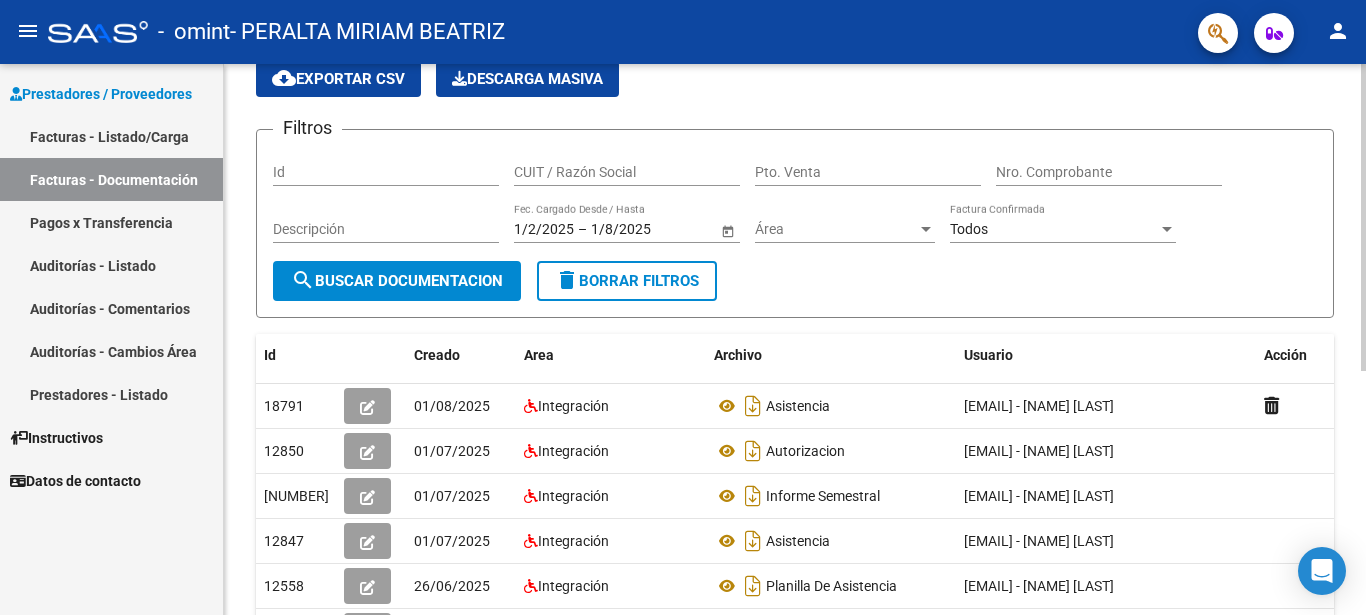 scroll, scrollTop: 95, scrollLeft: 0, axis: vertical 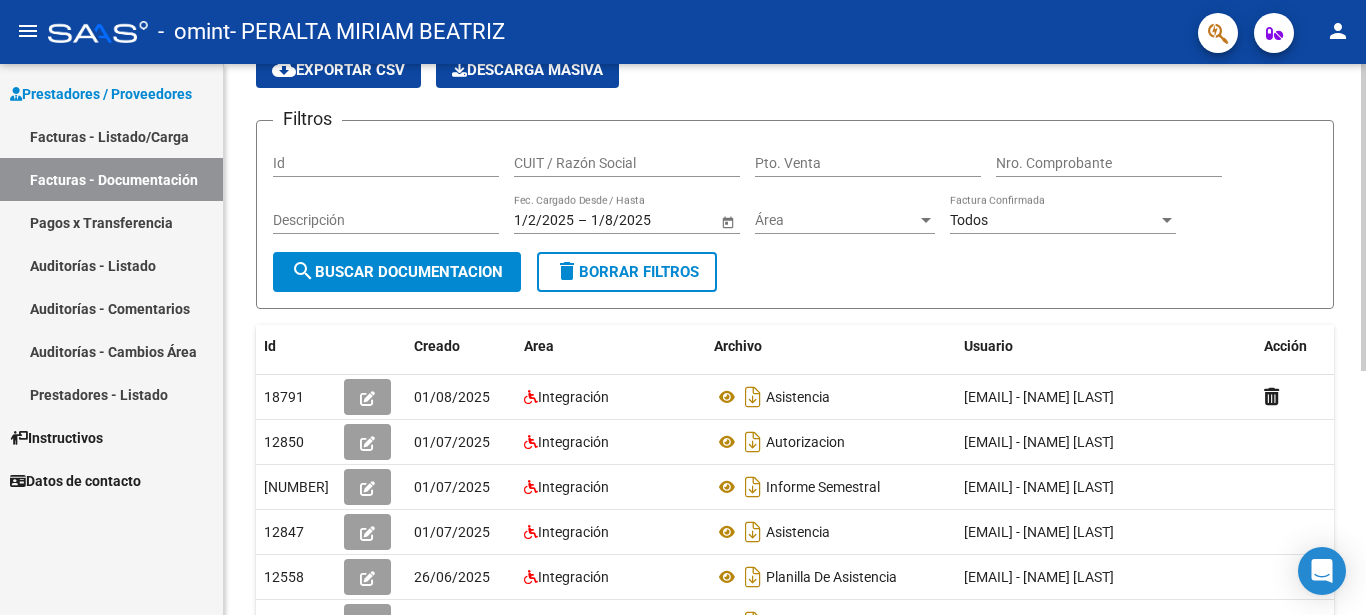 click 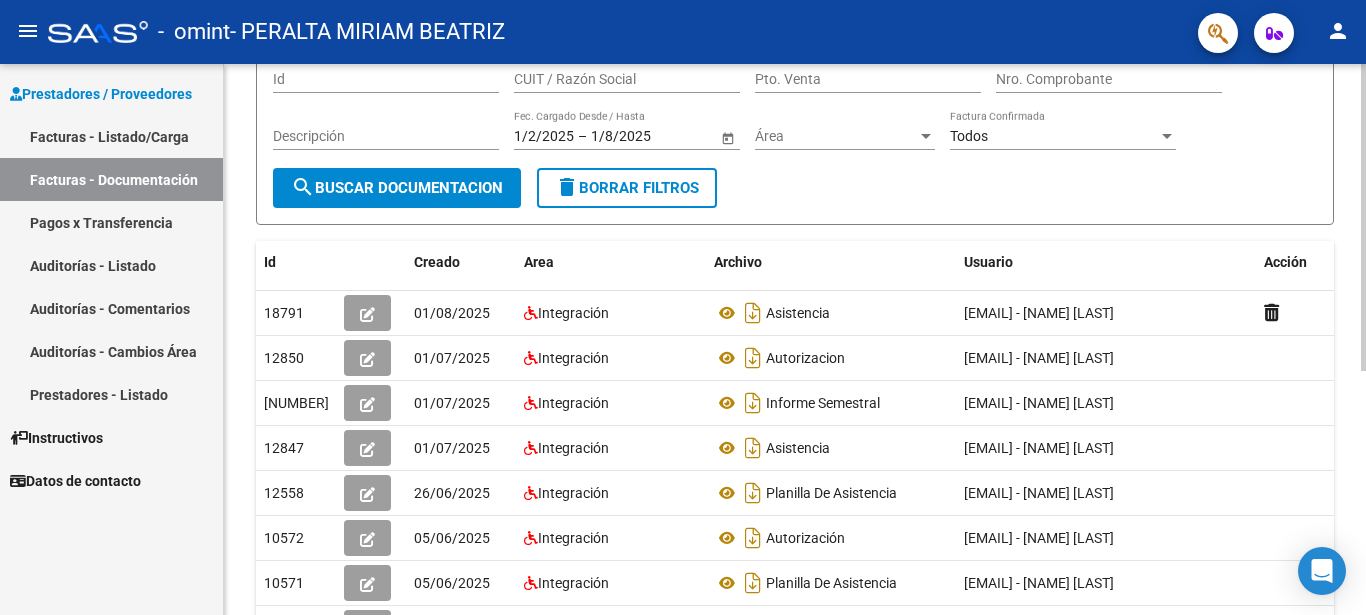 scroll, scrollTop: 183, scrollLeft: 0, axis: vertical 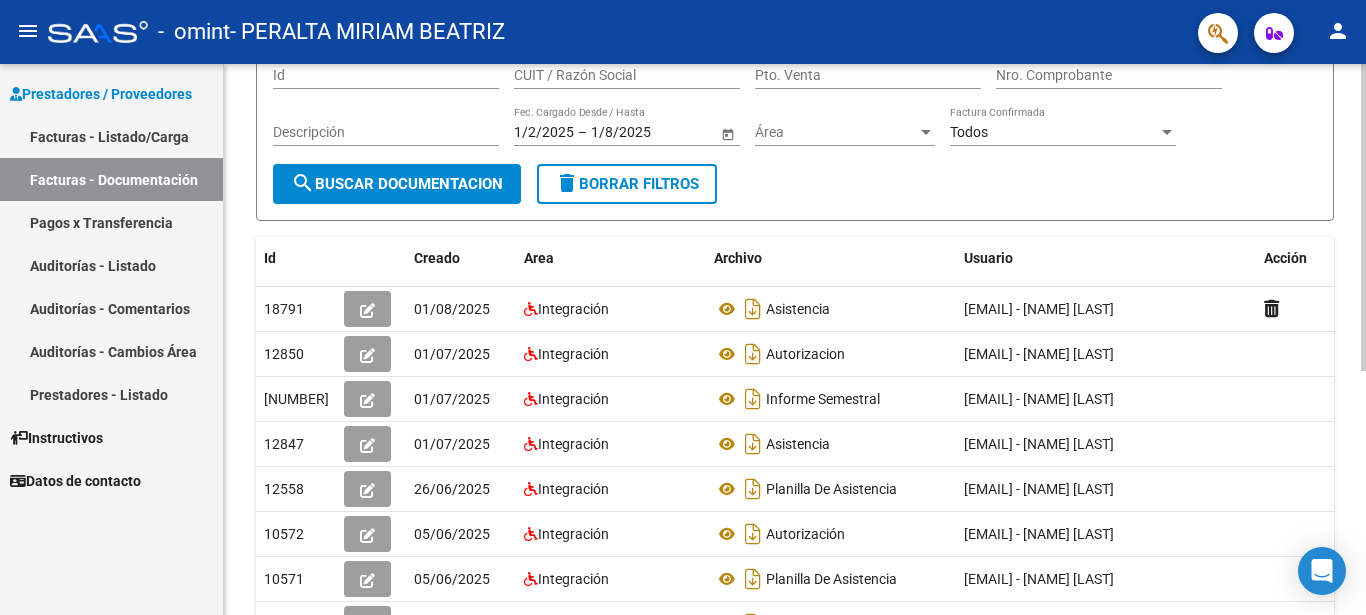 click 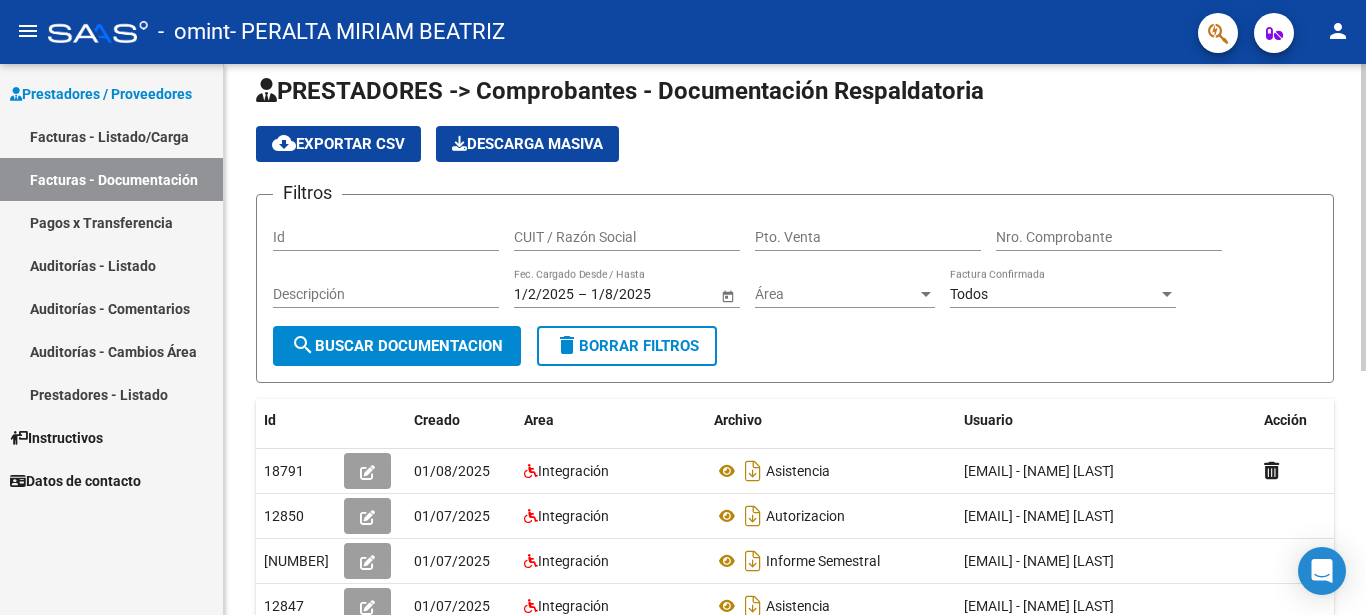 click 